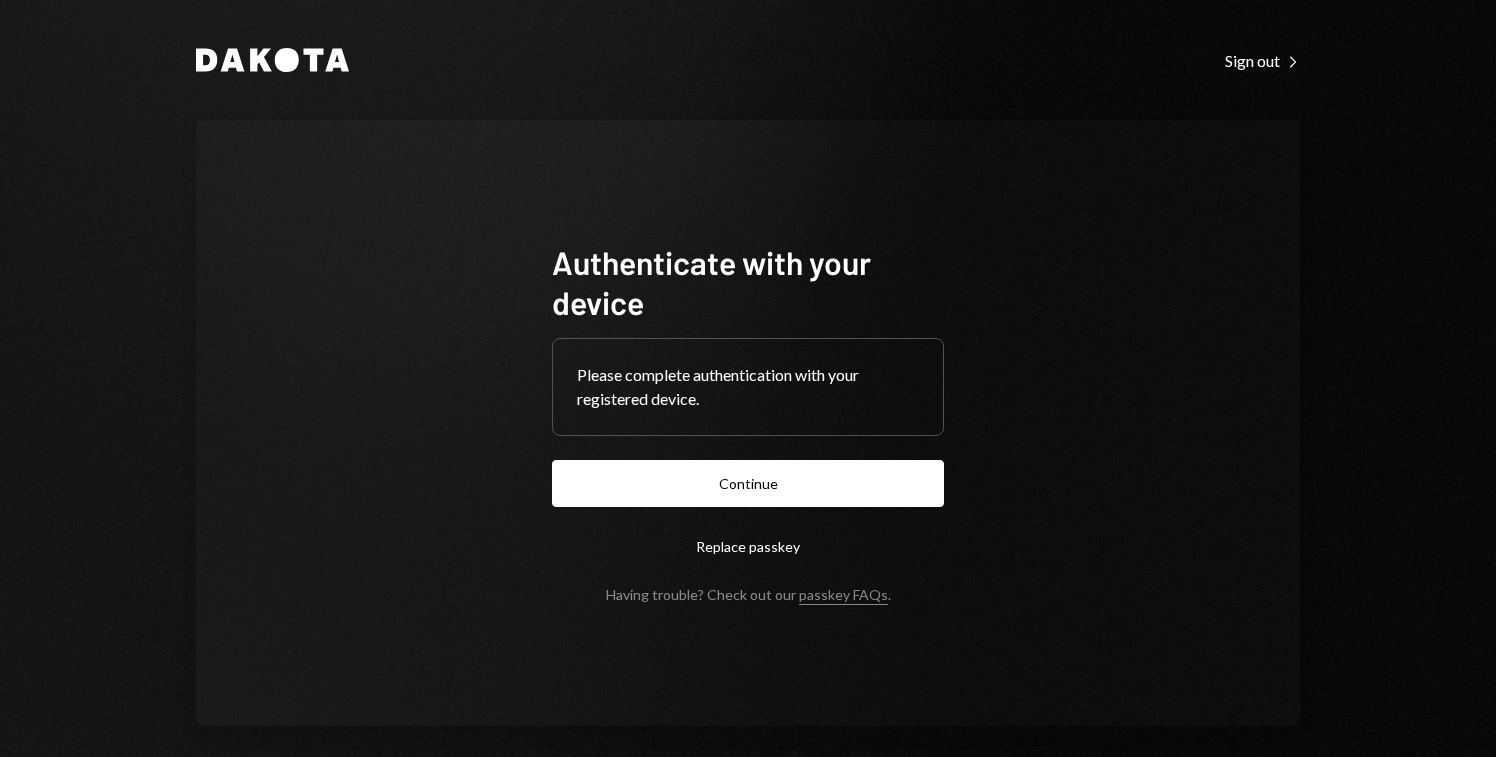 scroll, scrollTop: 0, scrollLeft: 0, axis: both 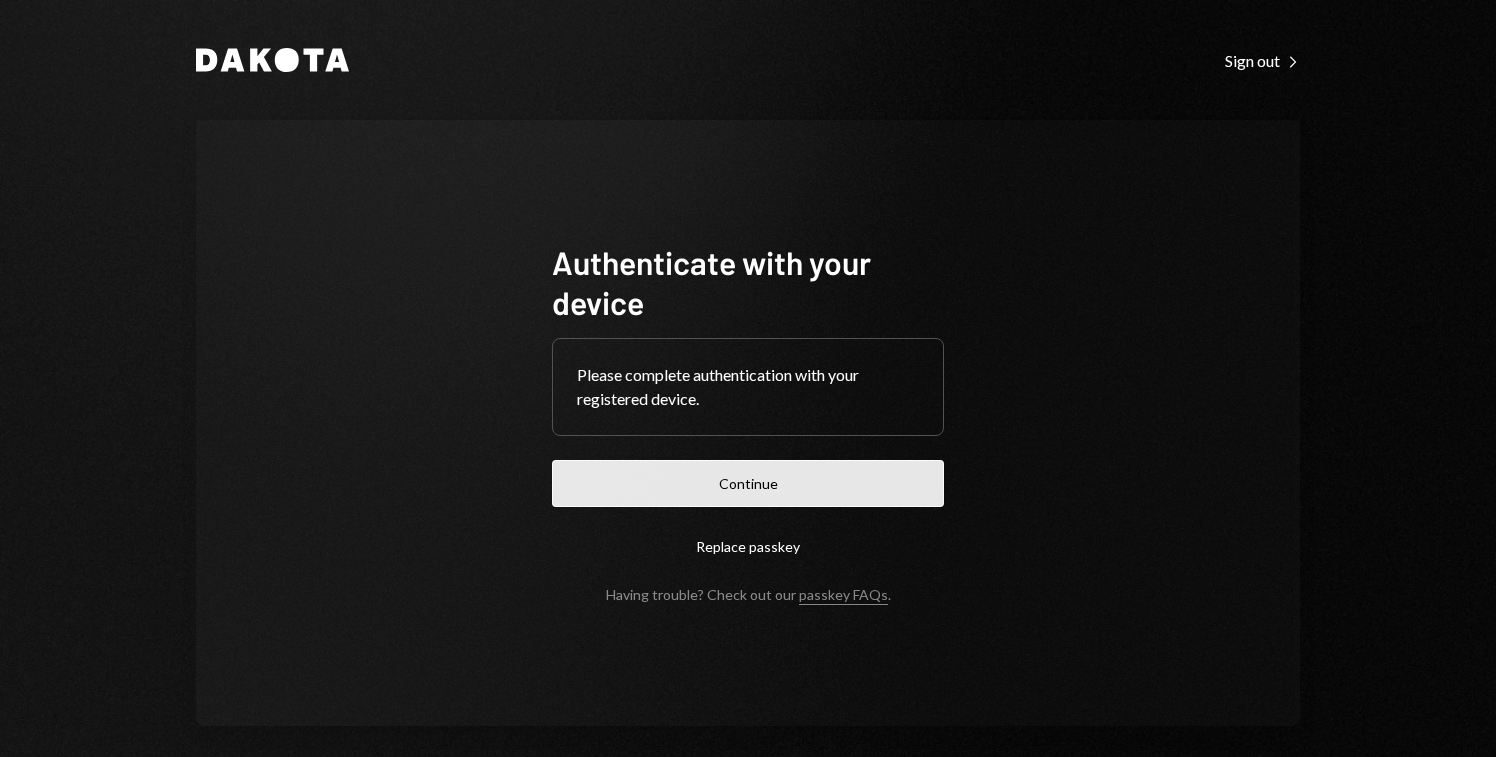 click on "Continue" at bounding box center [748, 483] 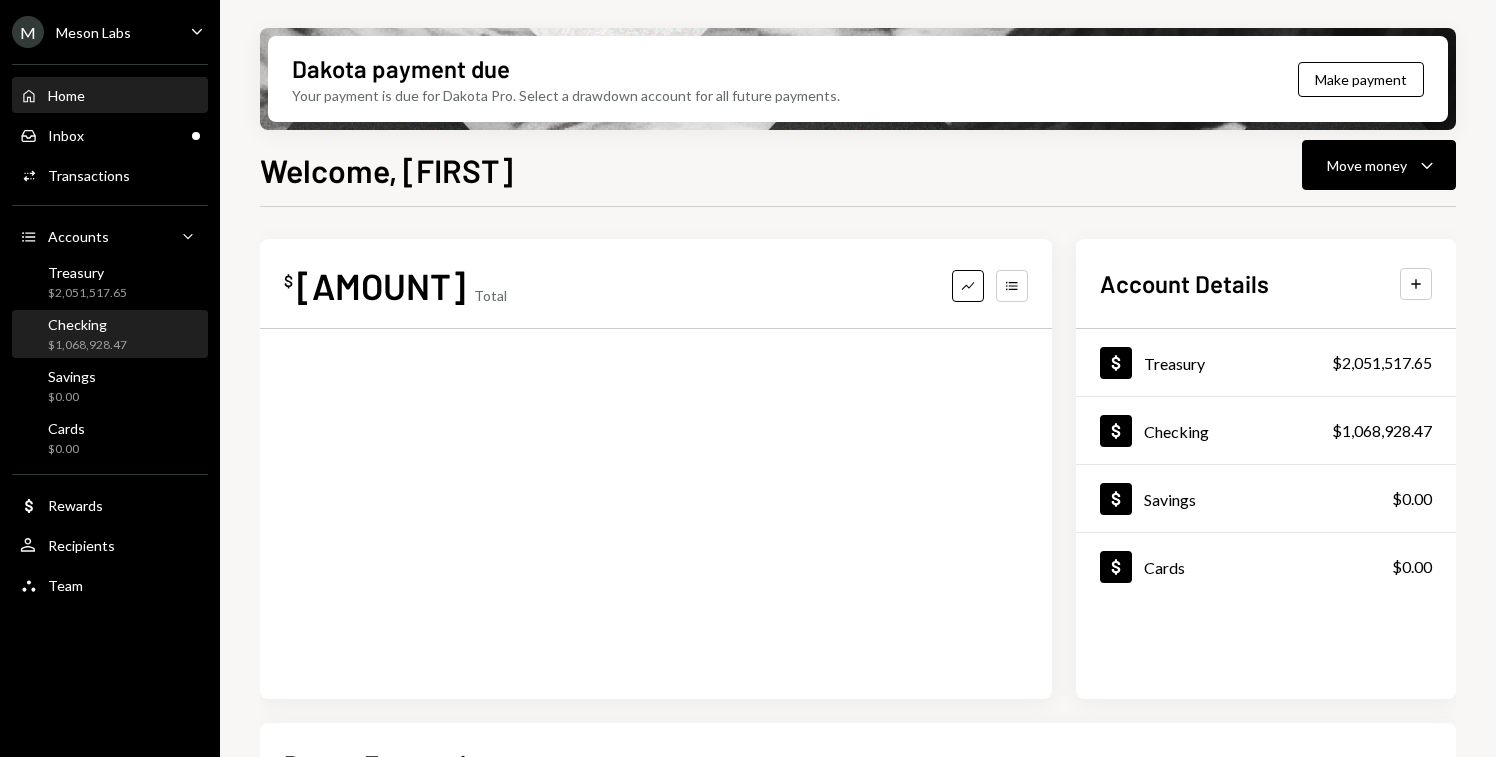 click on "Checking" at bounding box center (87, 324) 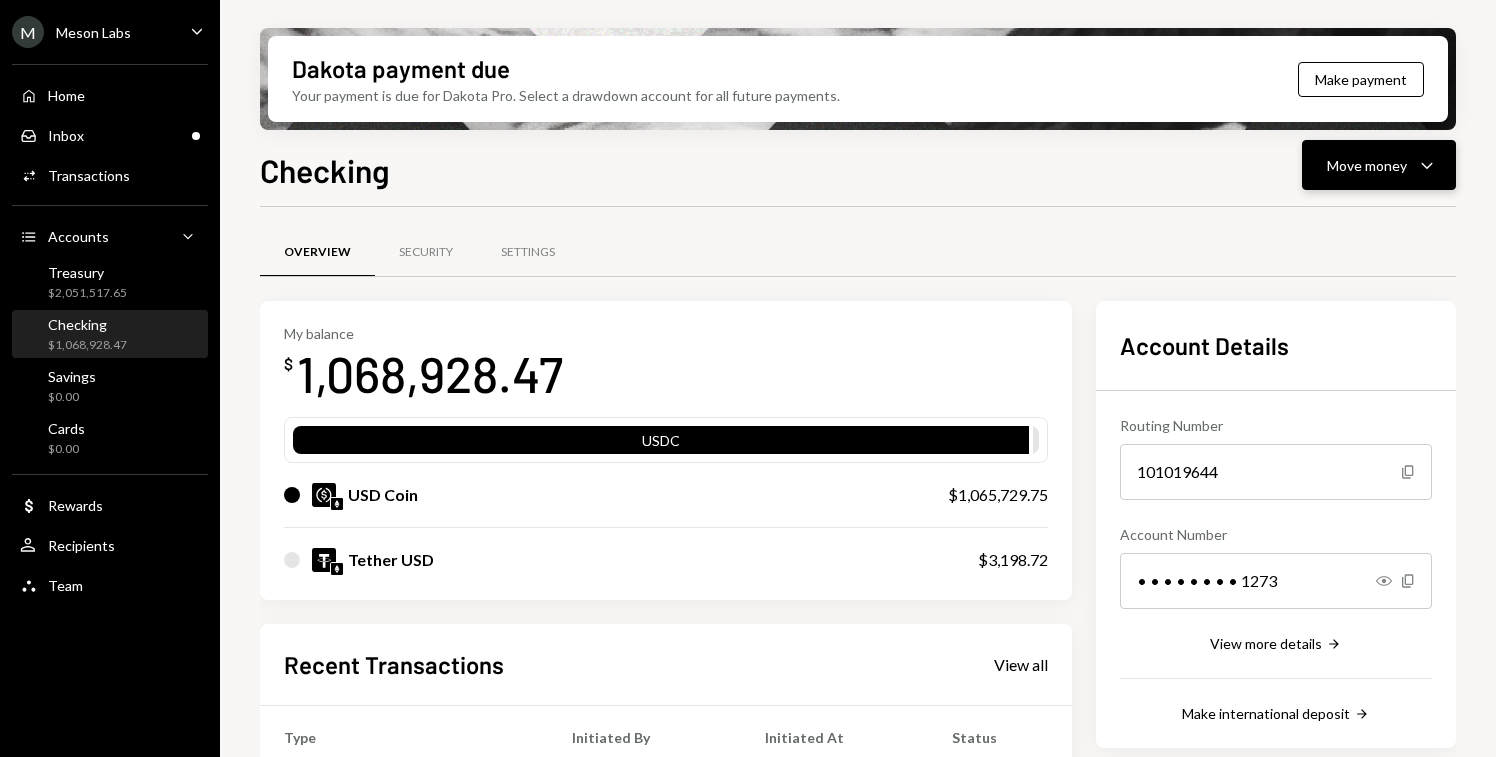 click on "Caret Down" 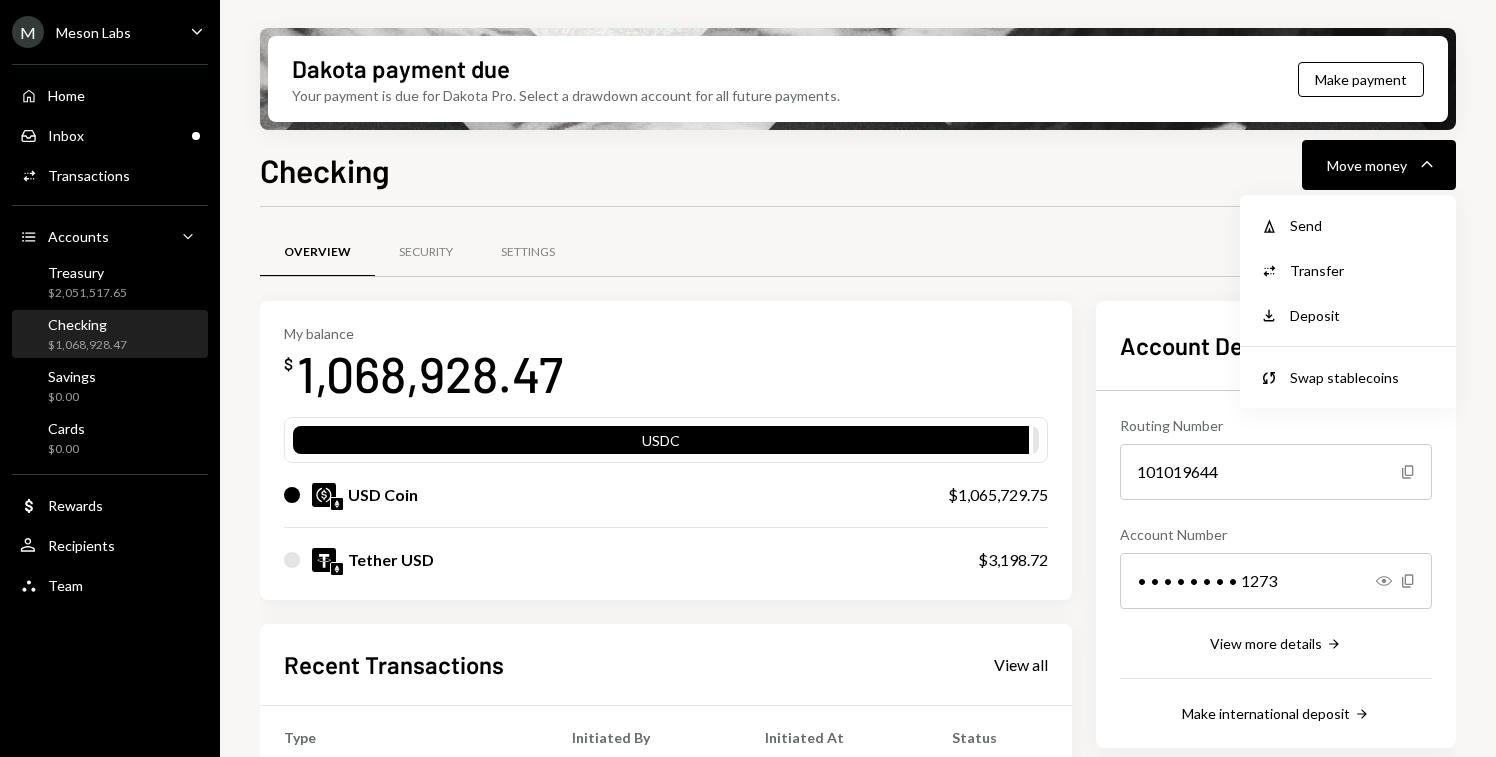 click on "Overview Security Settings My balance $ [AMOUNT] USDC USD Coin $ [AMOUNT] Tether USD $ [AMOUNT] Recent Transactions View all Type Initiated By Initiated At Status Withdrawal 20,000  USDC [FIRST] [LAST] 07/14/25 10:07 AM Review Right Arrow Withdrawal 41,711.69  USDC [FIRST] [LAST] 07/11/25 3:55 PM Completed Deposit 3,198.72  USDT 0xA9D1...1d3E43 Copy 07/11/25 1:33 PM Completed Stablecoin Conversion $3,200.00 [FIRST] [LAST] 07/11/25 12:50 PM Completed Withdrawal 10  USDC [FIRST] [LAST] 07/11/25 11:36 AM Completed Account Details Routing Number 101019644 Copy Account Number • • • • • • • •  1273 Show Copy View more details Right Arrow Make international deposit Right Arrow Account Information Money in (last 30 days) Up Right Arrow $ [AMOUNT] Money out (last 30 days) Down Right Arrow $ [AMOUNT] View address details Right Arrow" at bounding box center [858, 668] 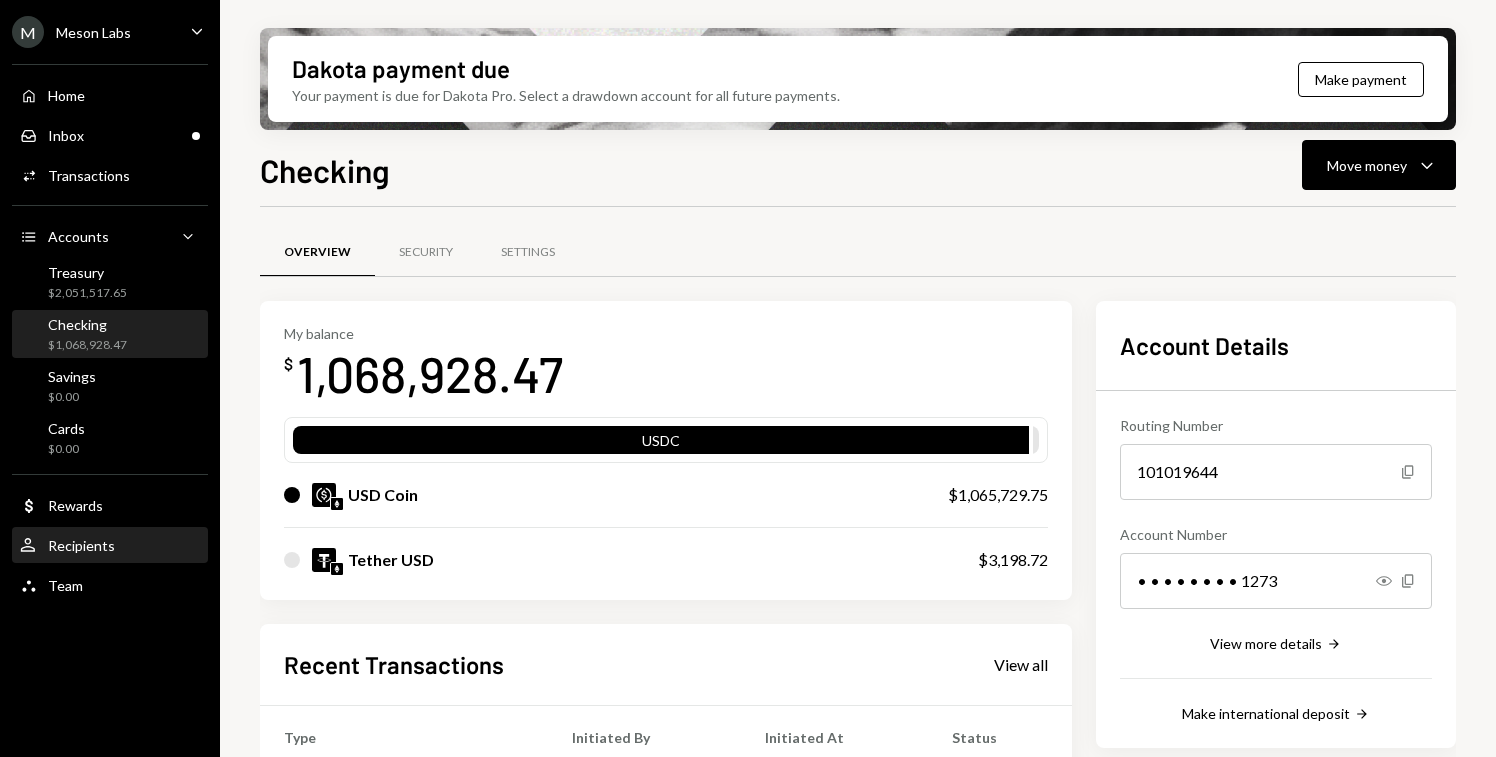 click on "User Recipients" at bounding box center (110, 546) 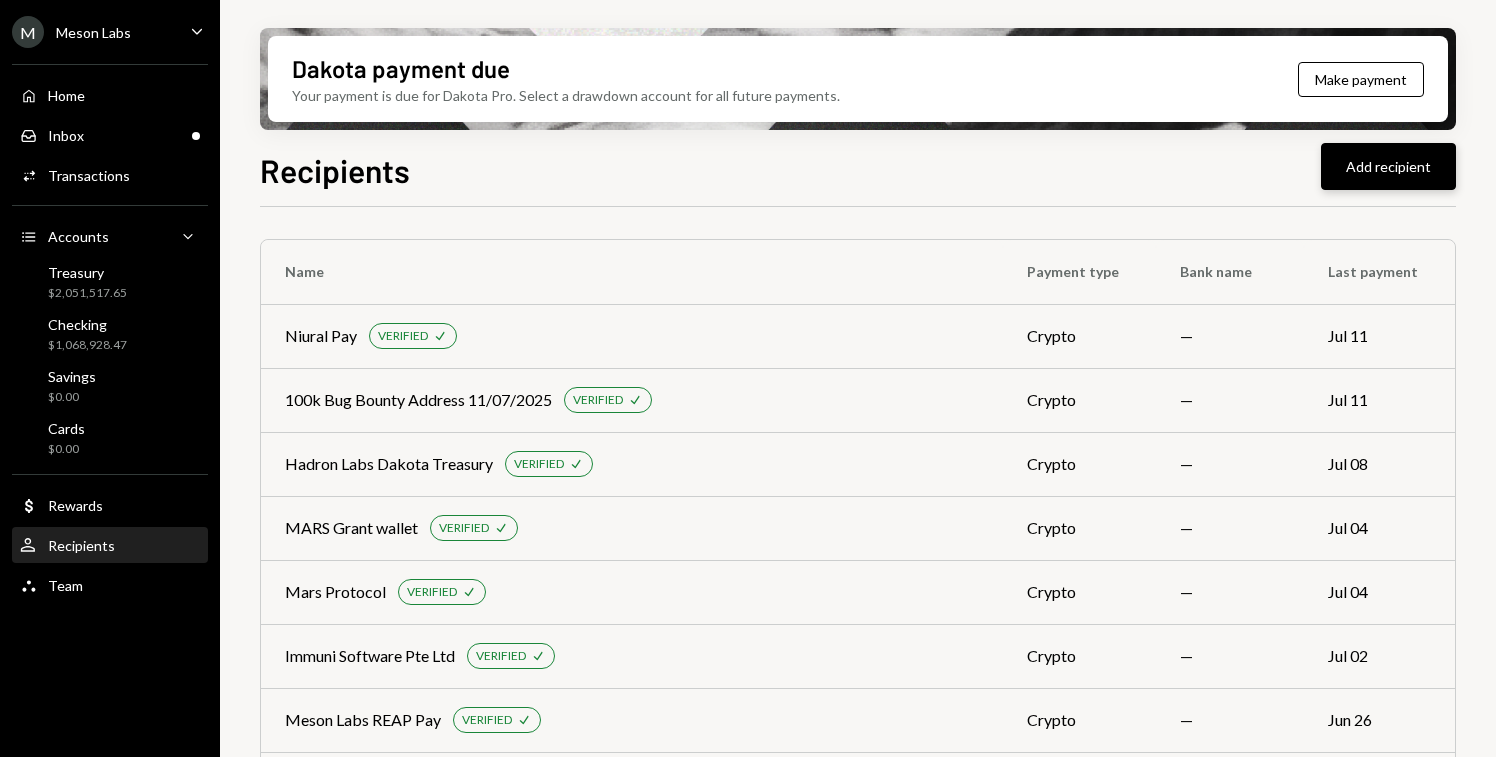 click on "Add recipient" at bounding box center [1388, 166] 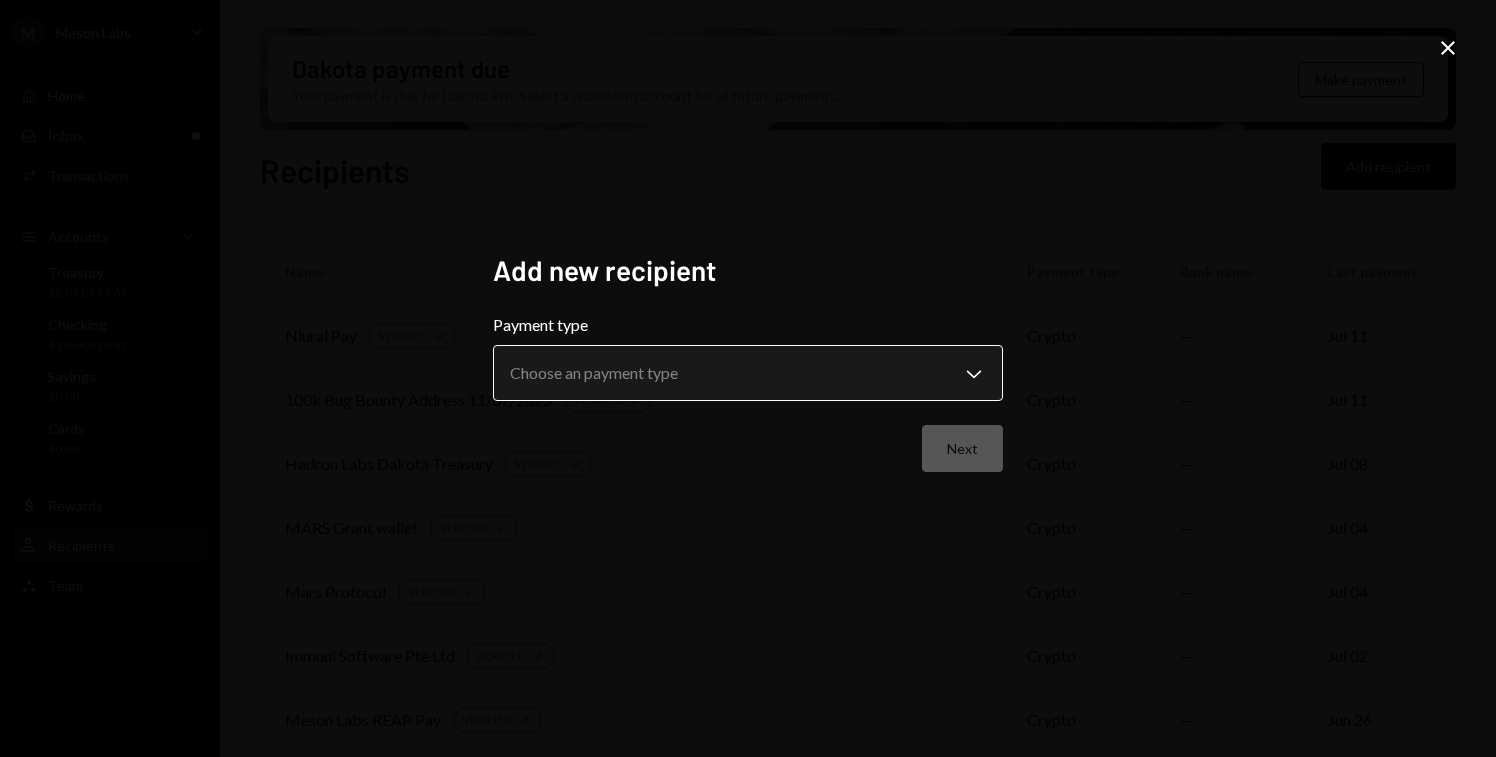 click on "M Meson Labs Caret Down Home Home Inbox Inbox Activities Transactions Accounts Accounts Caret Down Treasury $ [AMOUNT] Checking $ [AMOUNT] Savings $0.00 Cards $0.00 Dollar Rewards User Recipients Team Team Dakota payment due Your payment is due for Dakota Pro. Select a drawdown account for all future payments. Make payment Recipients Add recipient Name Payment type Bank name Last payment Niural Pay  VERIFIED Check crypto — Jul 11 100k Bug Bounty Address 11/07/2025 VERIFIED Check crypto — Jul 11 Hadron Labs Dakota Treasury VERIFIED Check crypto — Jul 08 MARS Grant wallet VERIFIED Check crypto — Jul 04 Mars Protocol VERIFIED Check crypto — Jul 04 Immuni Software Pte Ltd VERIFIED Check crypto — Jul 02 Meson Labs REAP Pay VERIFIED Check crypto — Jun 26 Numia GmbH VERIFIED Check crypto — Jun 25 Zavialova Natalia - Travel entrepreneur VERIFIED Check crypto — Jun 20 Interactive Brokers LLC wire Citibank Jun 09 REAP CC repayment VERIFIED Check crypto — Jun 04 VERIFIED Check crypto — Jun 02" at bounding box center [748, 378] 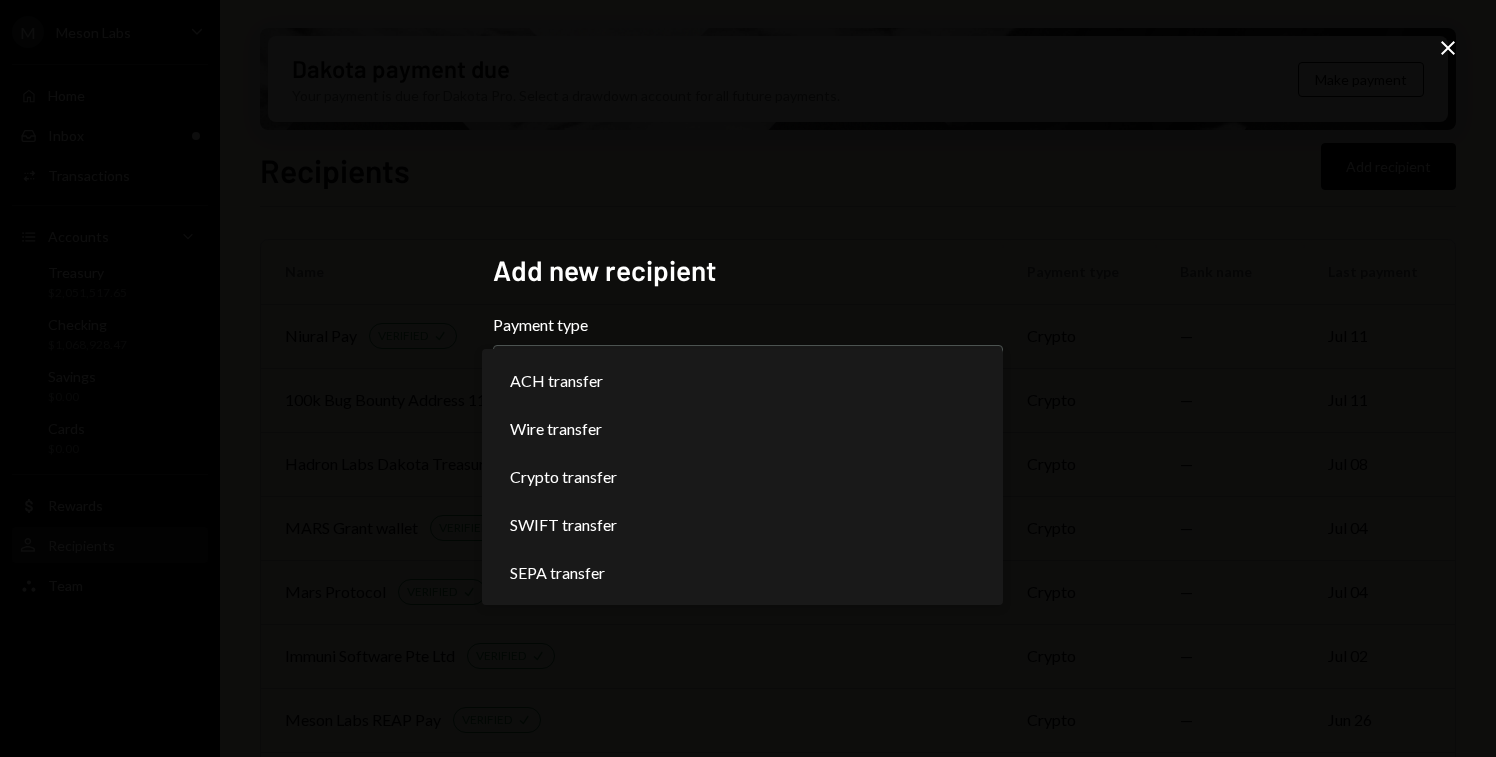 select on "******" 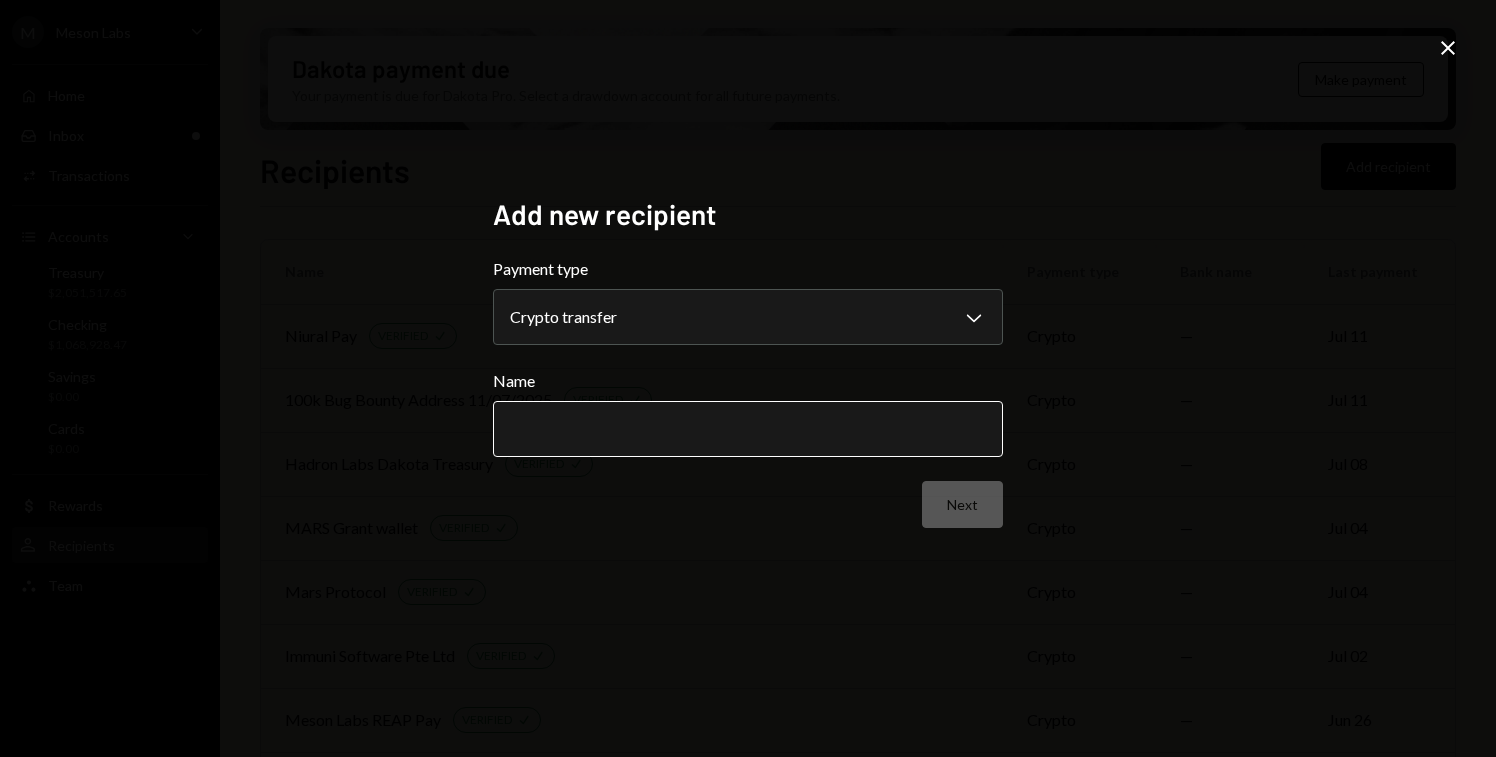 click on "Name" at bounding box center (748, 429) 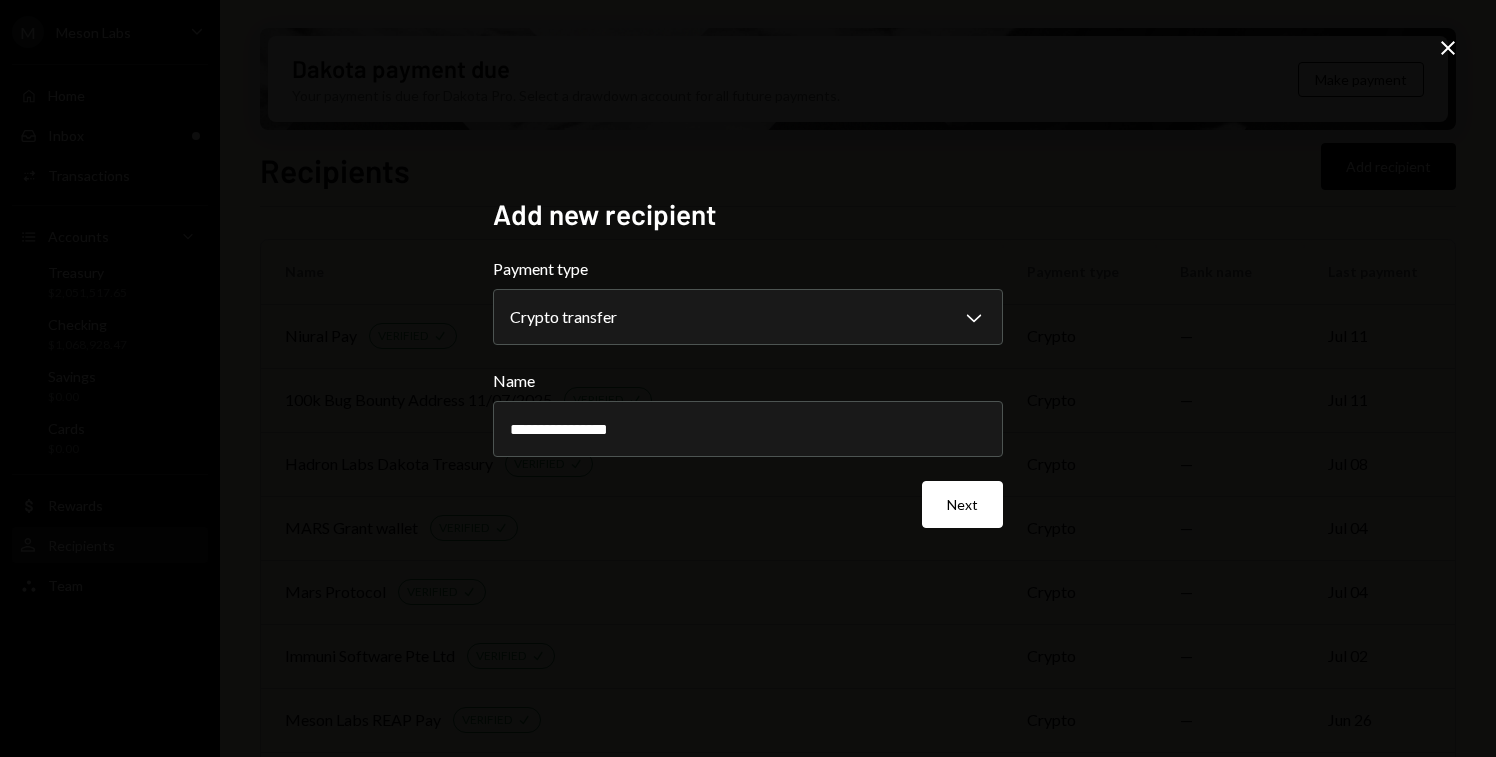 type on "**********" 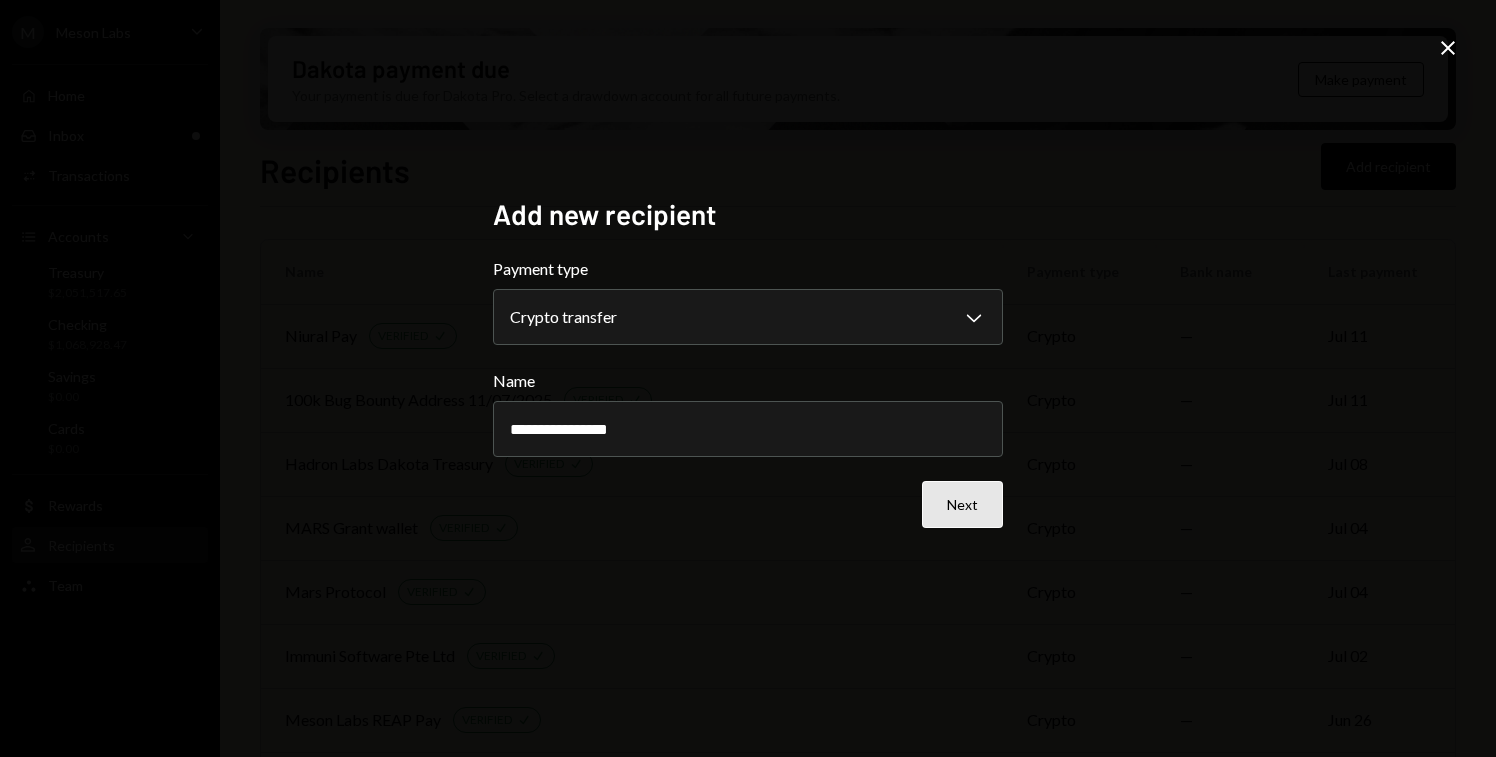 click on "Next" at bounding box center (962, 504) 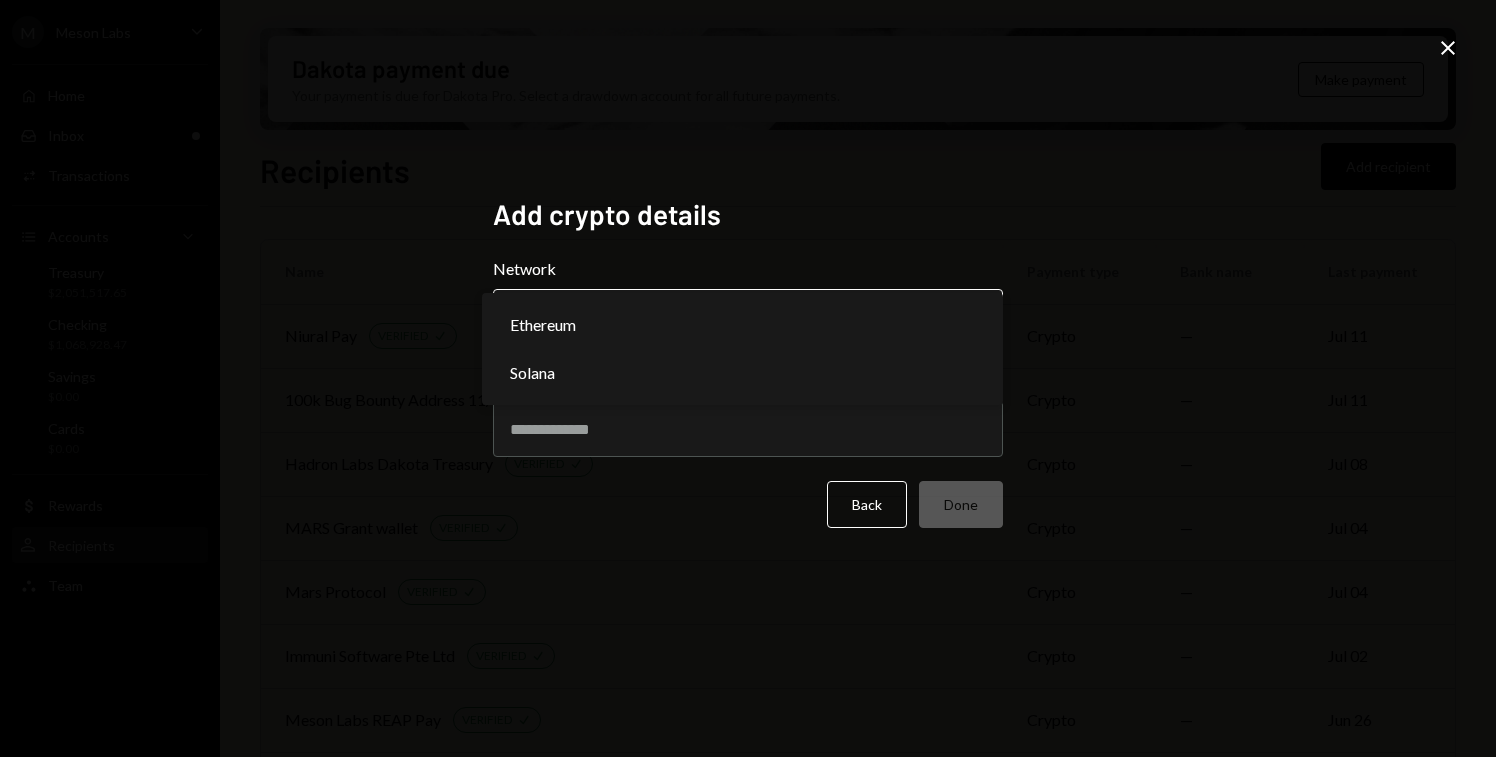 click on "M Meson Labs Caret Down Home Home Inbox Inbox Activities Transactions Accounts Accounts Caret Down Treasury $ [AMOUNT] Checking $ [AMOUNT] Savings $0.00 Cards $0.00 Dollar Rewards User Recipients Team Team Dakota payment due Your payment is due for Dakota Pro. Select a drawdown account for all future payments. Make payment Recipients Add recipient Name Payment type Bank name Last payment Niural Pay  VERIFIED Check crypto — Jul 11 100k Bug Bounty Address 11/07/2025 VERIFIED Check crypto — Jul 11 Hadron Labs Dakota Treasury VERIFIED Check crypto — Jul 08 MARS Grant wallet VERIFIED Check crypto — Jul 04 Mars Protocol VERIFIED Check crypto — Jul 04 Immuni Software Pte Ltd VERIFIED Check crypto — Jul 02 Meson Labs REAP Pay VERIFIED Check crypto — Jun 26 Numia GmbH VERIFIED Check crypto — Jun 25 Zavialova Natalia - Travel entrepreneur VERIFIED Check crypto — Jun 20 Interactive Brokers LLC wire Citibank Jun 09 REAP CC repayment VERIFIED Check crypto — Jun 04 VERIFIED Check crypto — Jun 02" at bounding box center (748, 378) 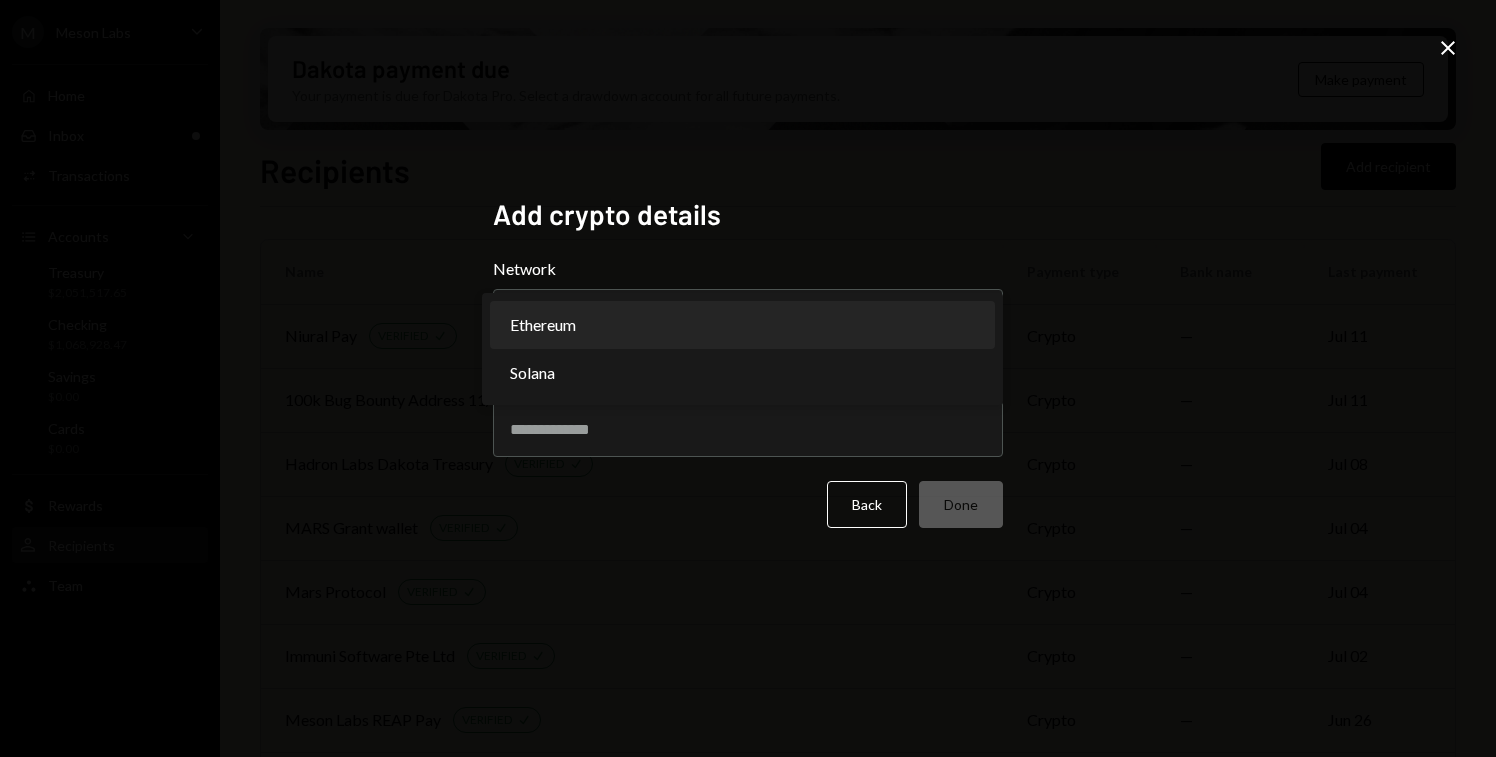 select on "**********" 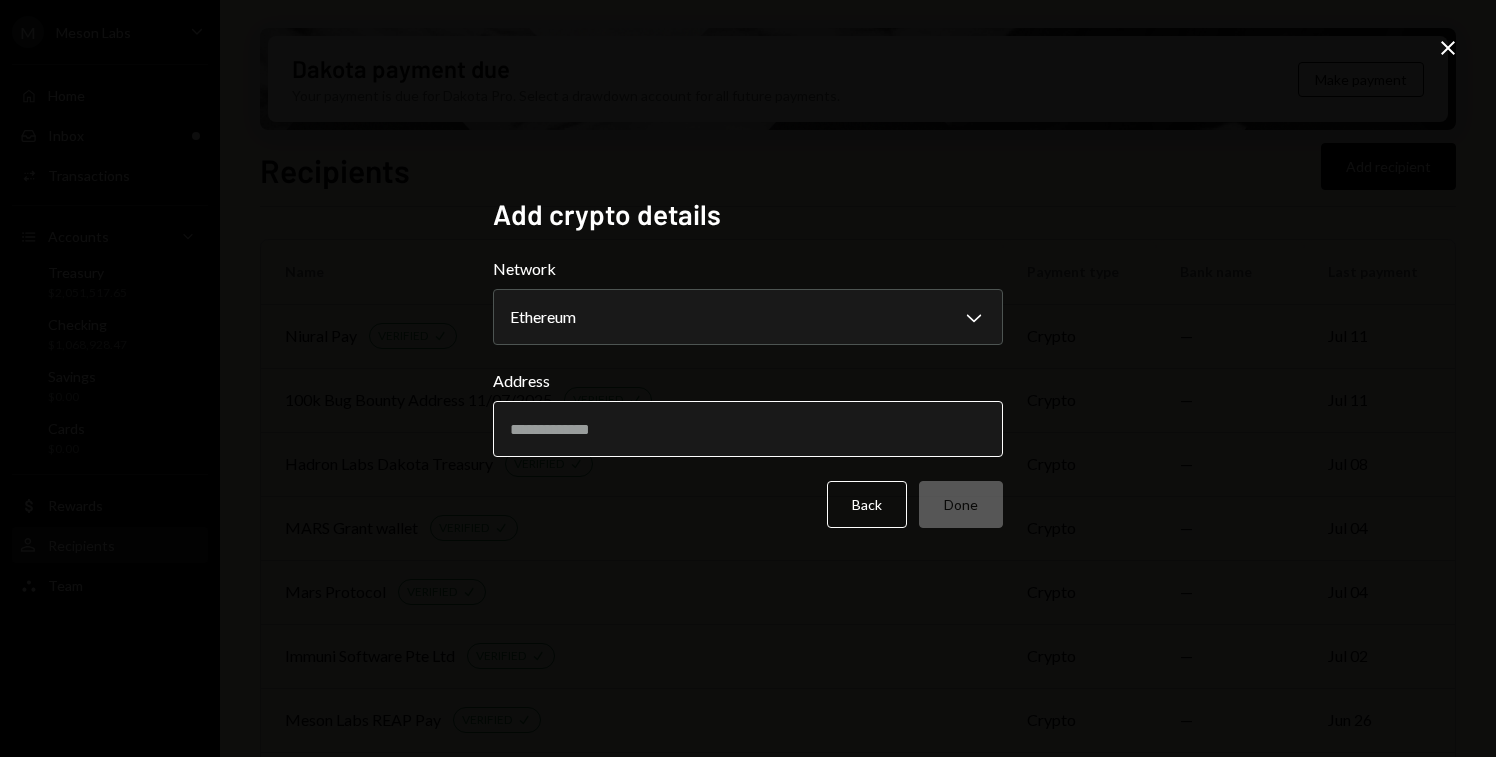 click on "Address" at bounding box center [748, 429] 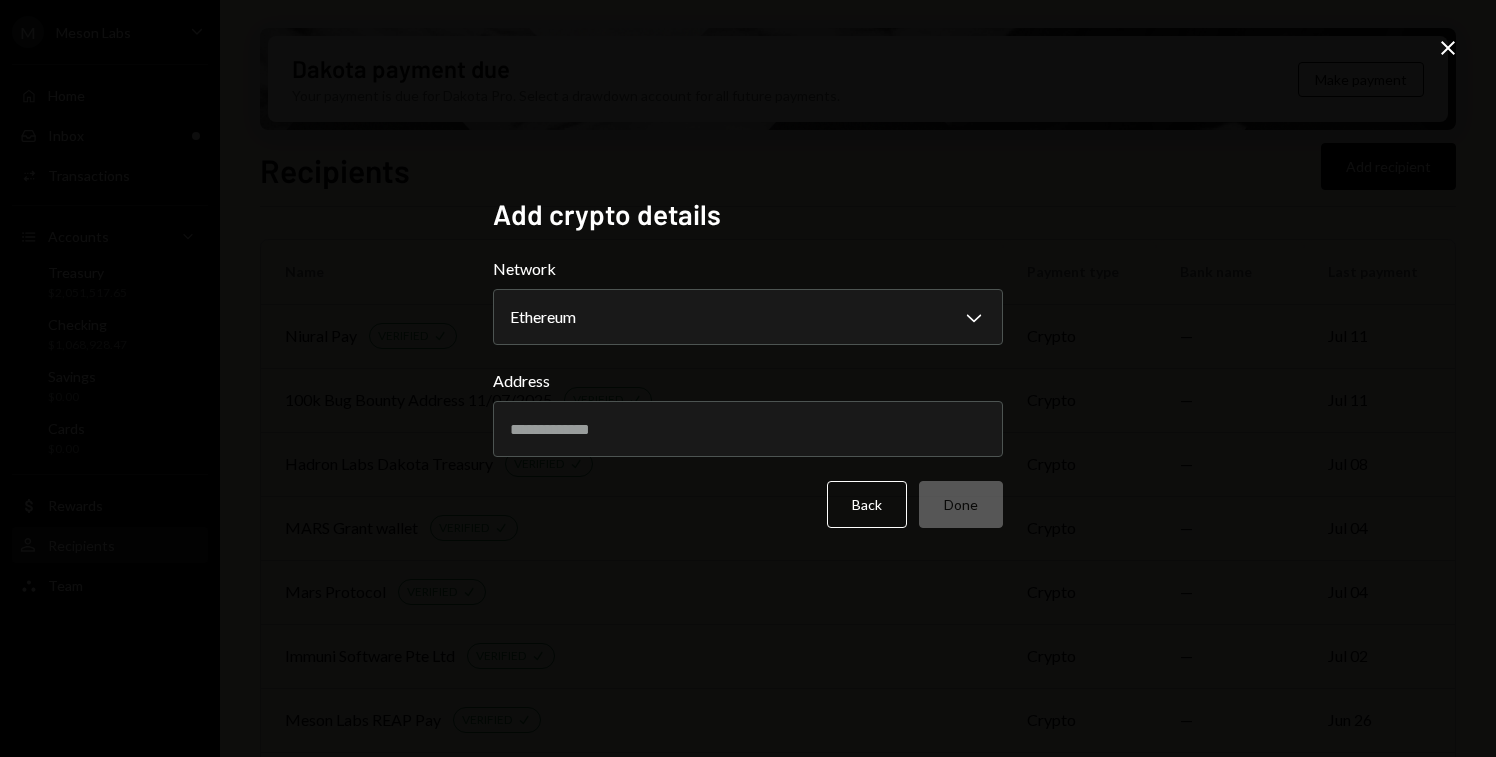 paste on "**********" 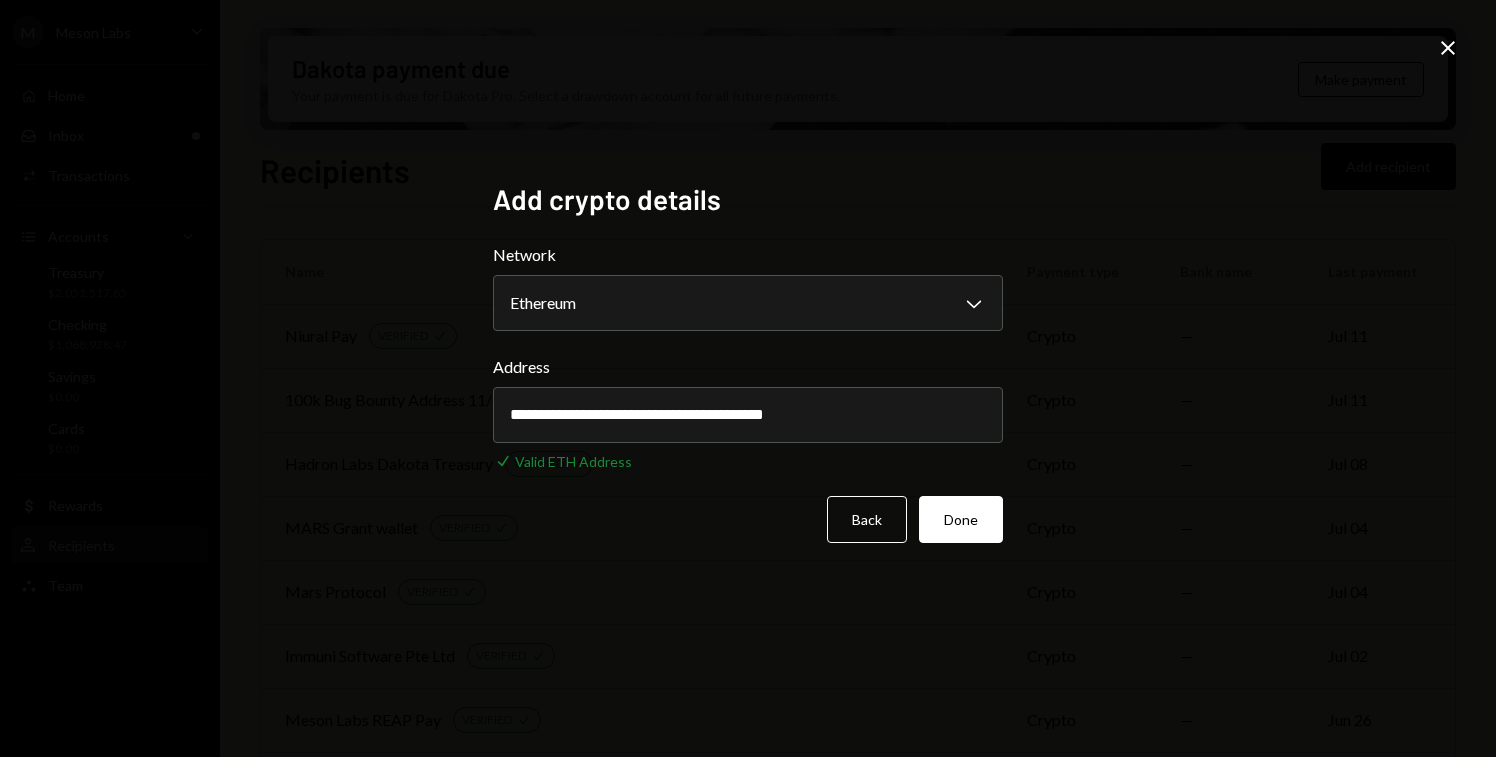 type on "**********" 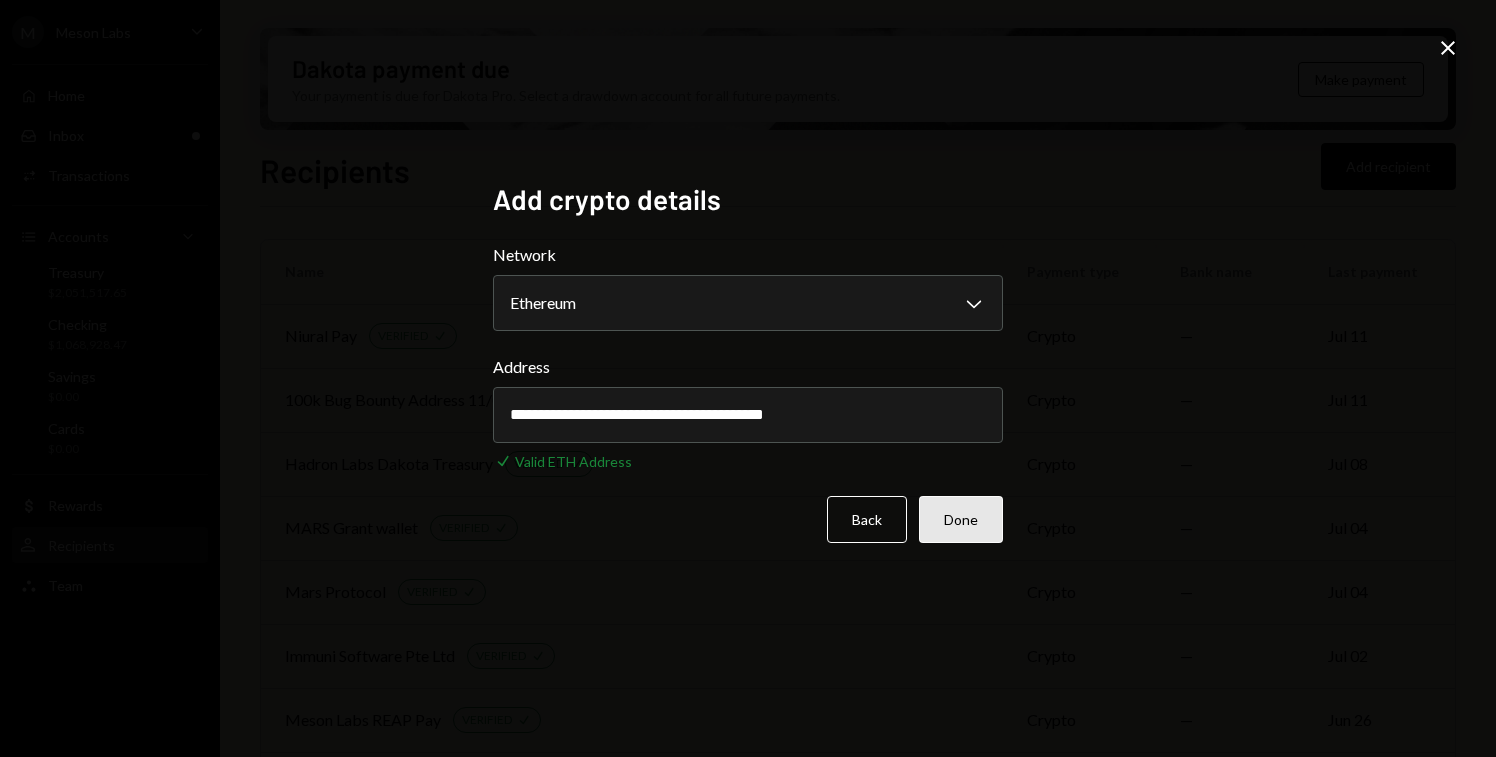 click on "Done" at bounding box center (961, 519) 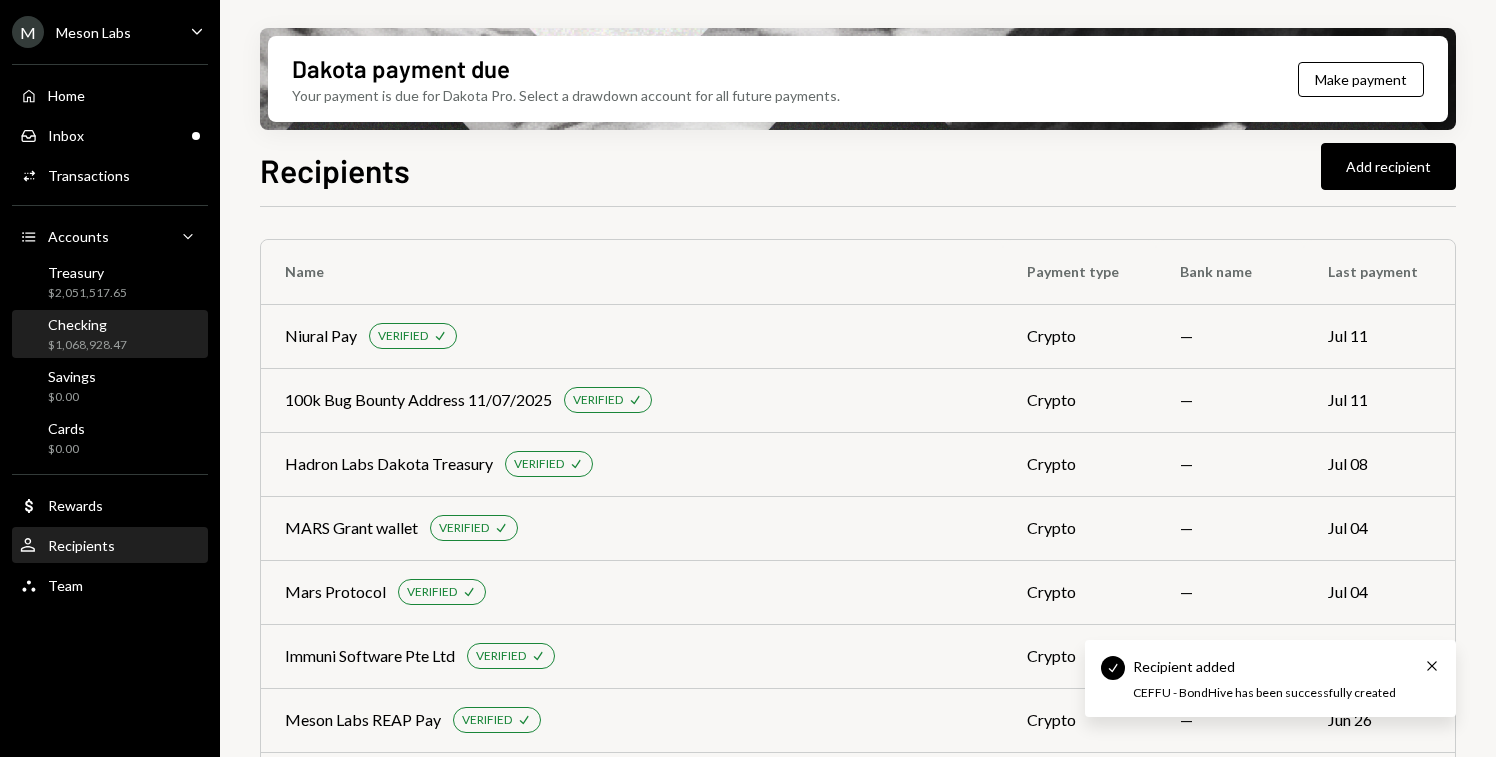 click on "Checking" at bounding box center [87, 324] 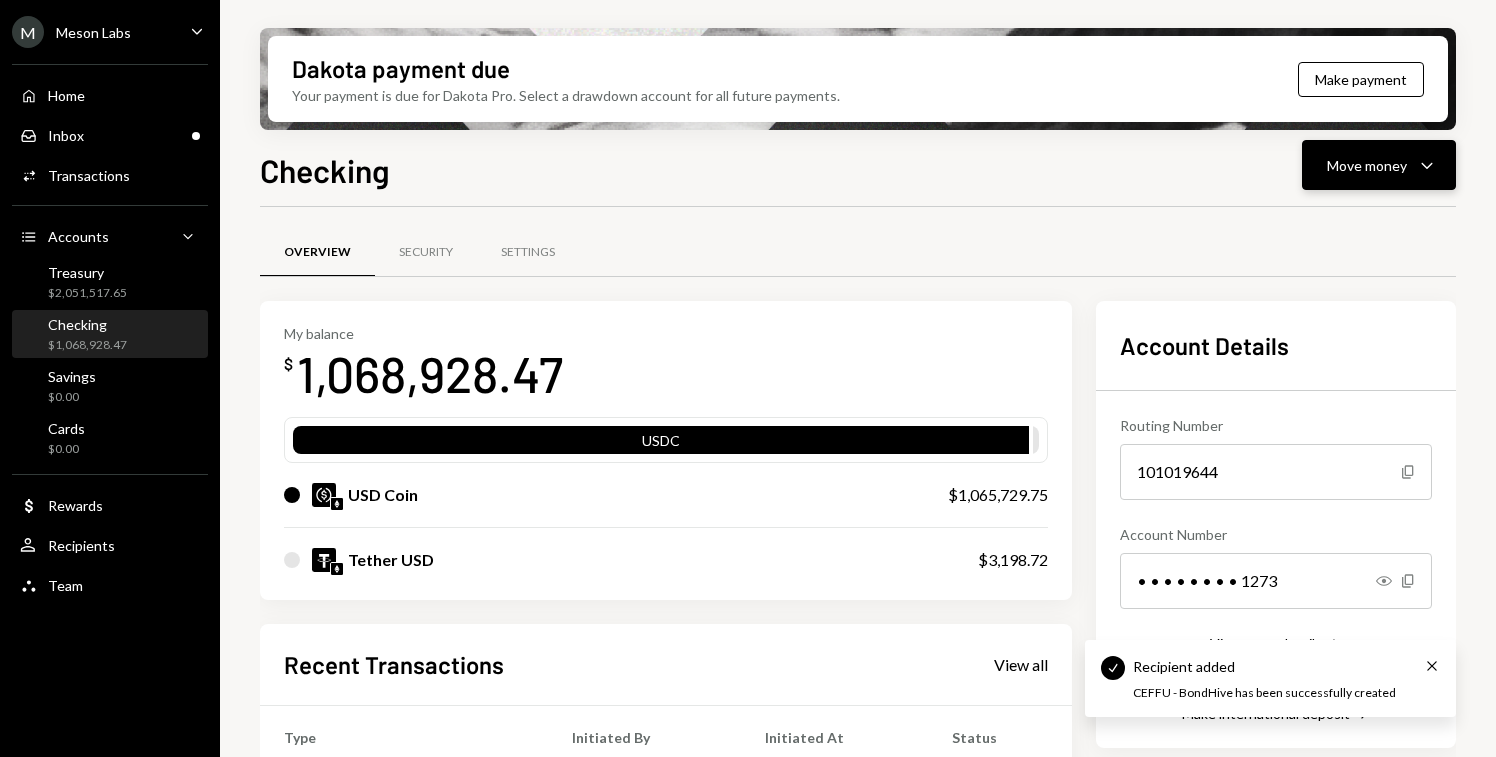 click on "Move money" at bounding box center (1367, 165) 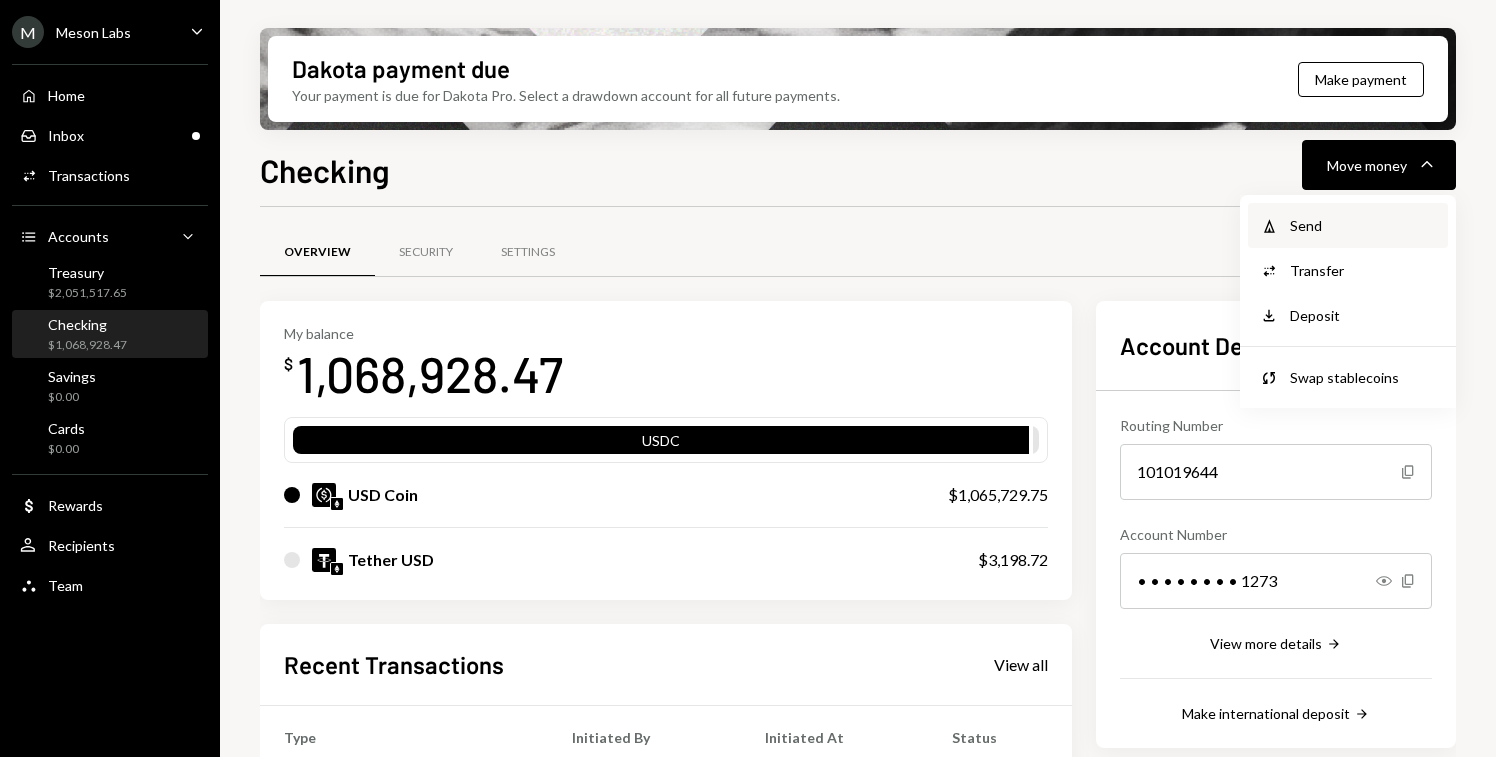 click on "Send" at bounding box center [1363, 225] 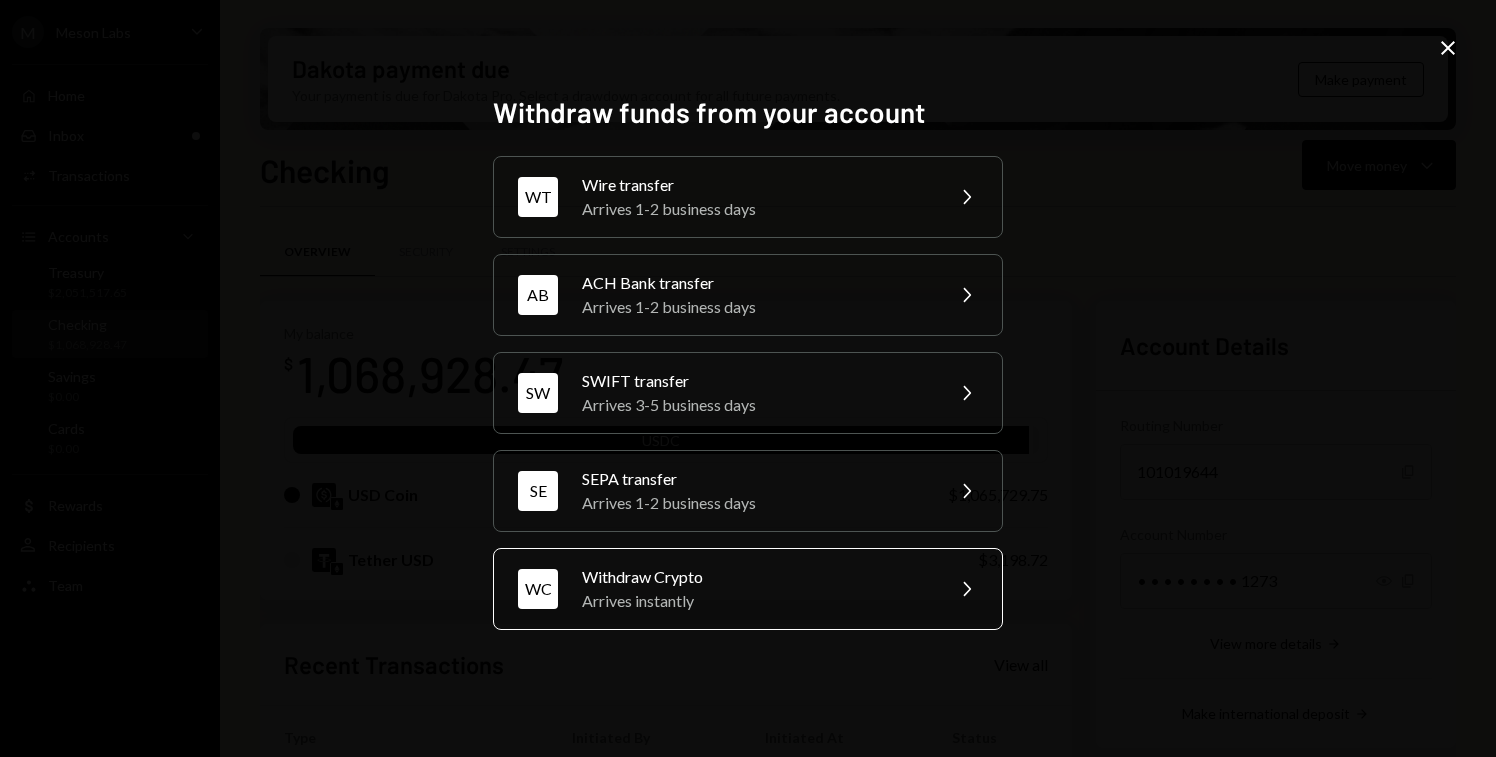 click on "Withdraw Crypto" at bounding box center [756, 577] 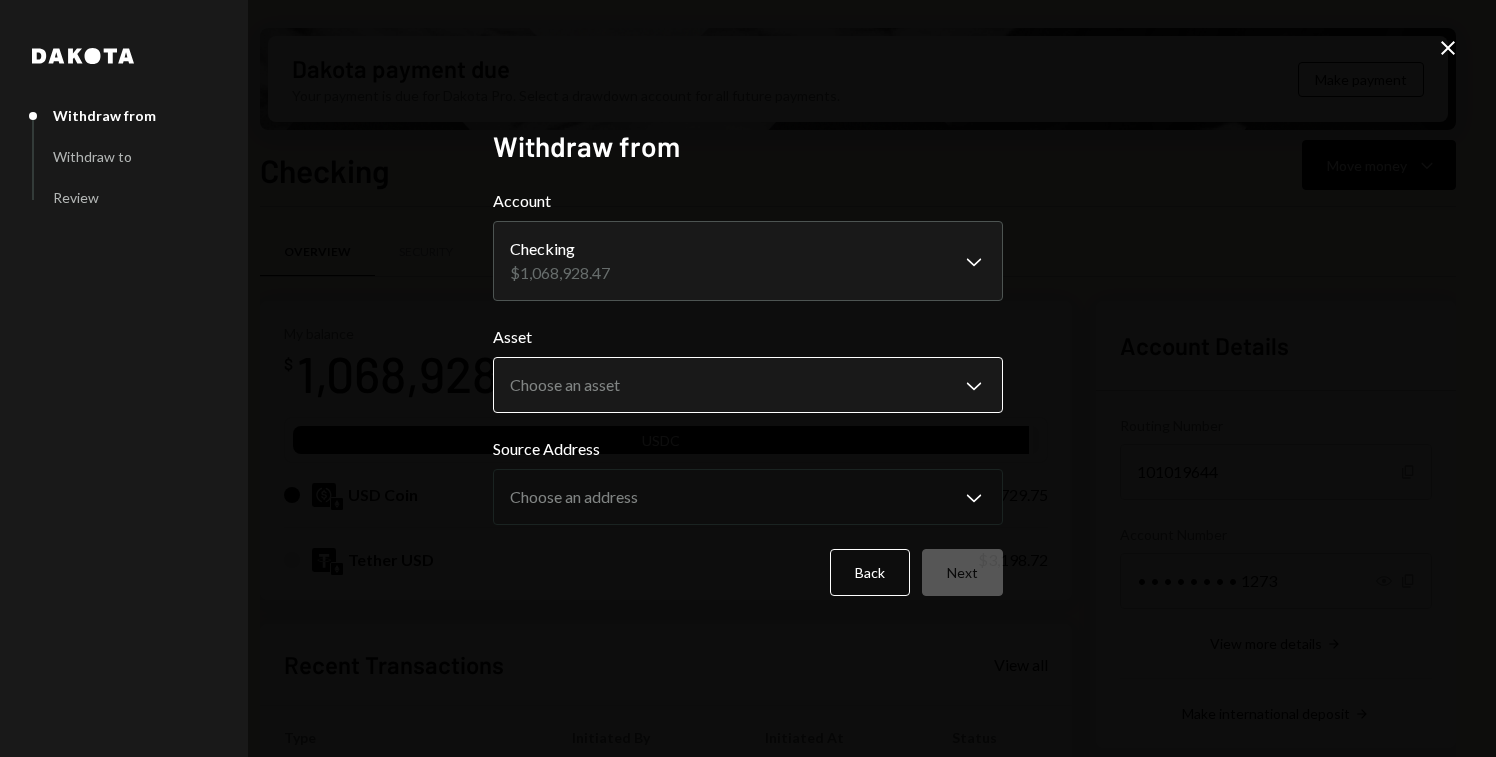 click on "M Meson Labs Caret Down Home Home Inbox Inbox Activities Transactions Accounts Accounts Caret Down Treasury $ [AMOUNT] Checking $ [AMOUNT] Savings $0.00 Cards $0.00 Dollar Rewards User Recipients Team Team Dakota payment due Your payment is due for Dakota Pro. Select a drawdown account for all future payments. Make payment Checking Move money Caret Down Overview Security Settings My balance $ [AMOUNT] USDC USD Coin $ [AMOUNT] Tether USD $ [AMOUNT] Recent Transactions View all Type Initiated By Initiated At Status Withdrawal 20,000  USDC [FIRST] [LAST] 07/14/25 10:07 AM Review Right Arrow Withdrawal 41,711.69  USDC [FIRST] [LAST] 07/11/25 3:55 PM Completed Deposit 3,198.72  USDT 0xA9D1...1d3E43 Copy 07/11/25 1:33 PM Completed Stablecoin Conversion $3,200.00 [FIRST] [LAST] 07/11/25 12:50 PM Completed Withdrawal 10  USDC [FIRST] [LAST] 07/11/25 11:36 AM Completed Account Details Routing Number 101019644 Copy Account Number • • • • • • • •  1273 Show Copy View more details Dakota" at bounding box center (748, 378) 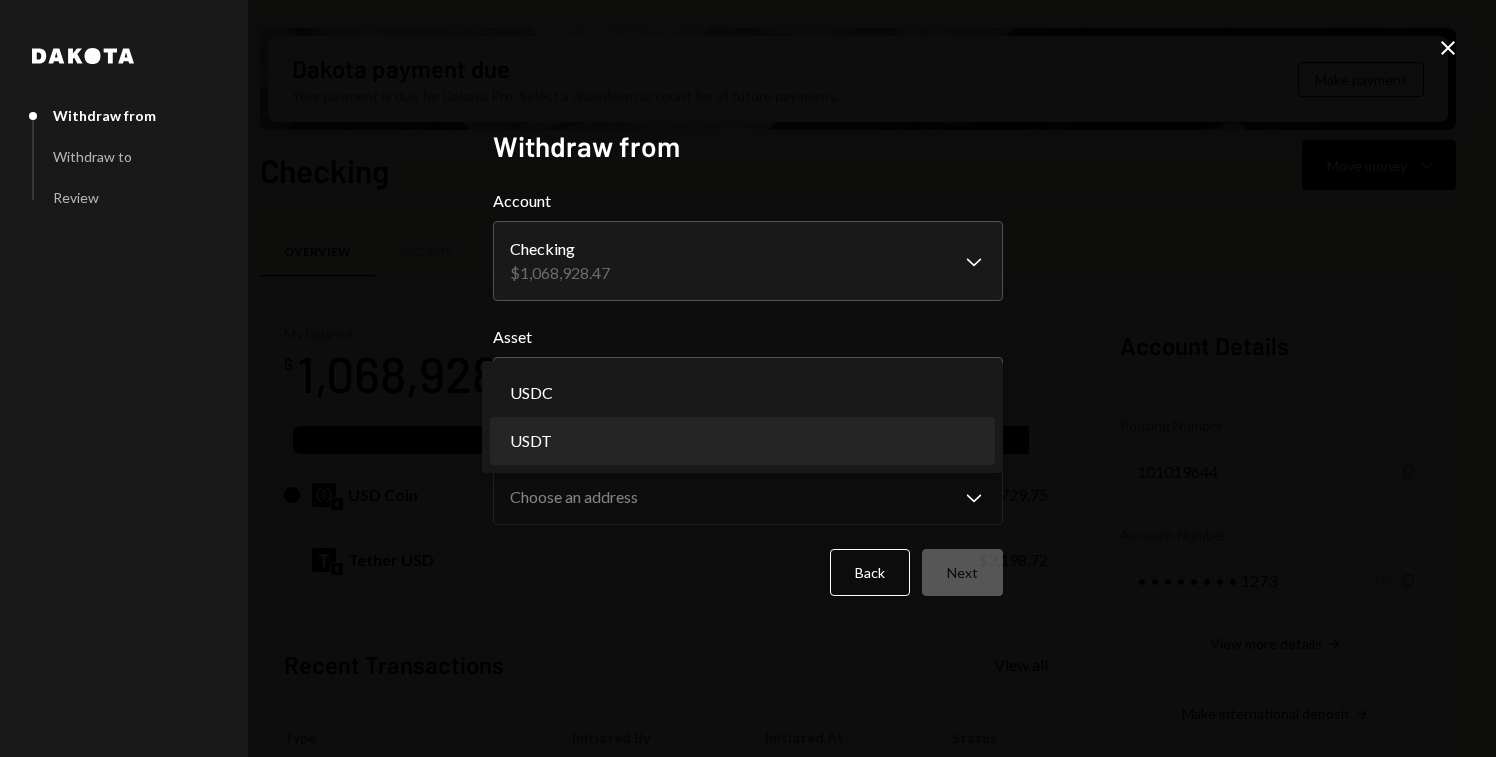 select on "****" 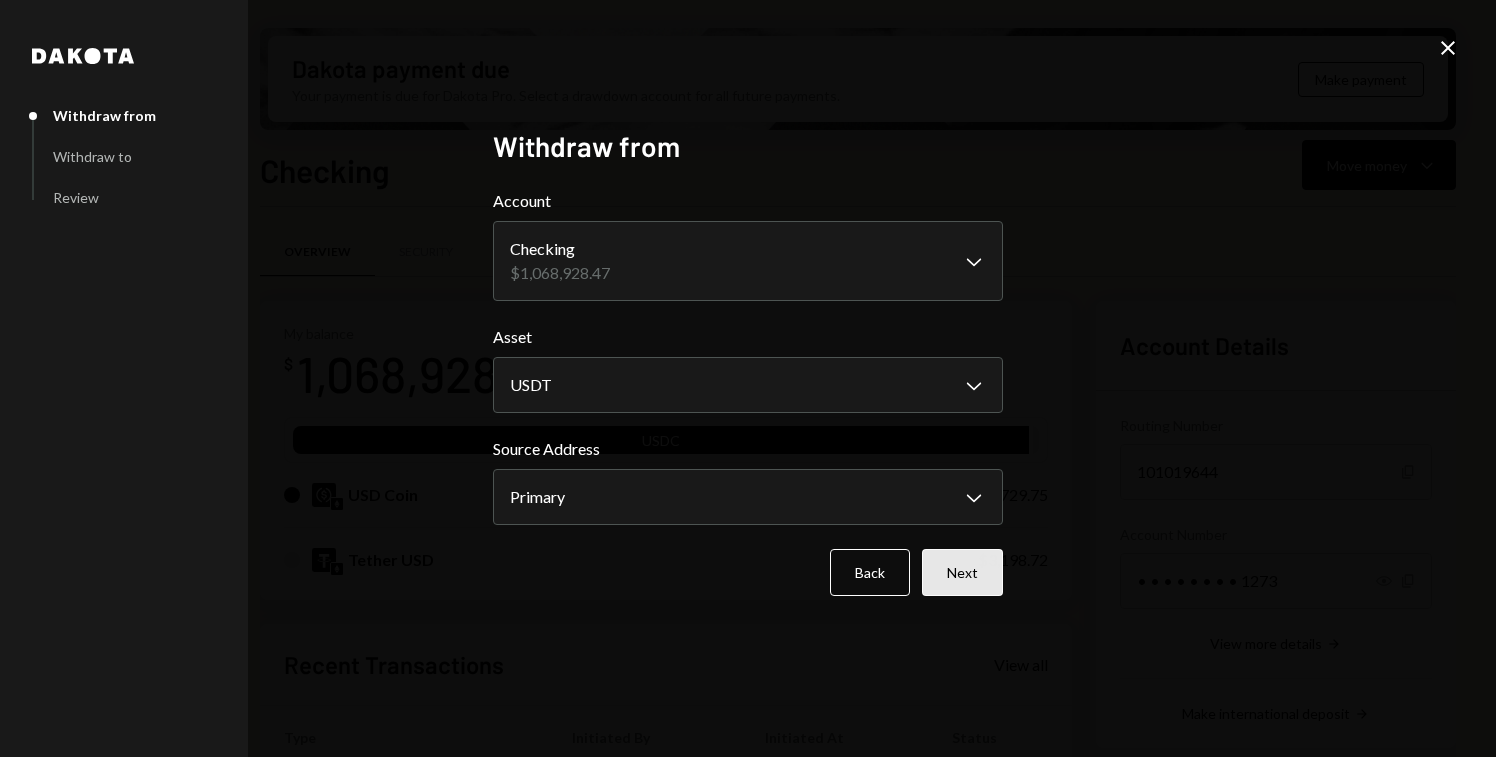 click on "Next" at bounding box center (962, 572) 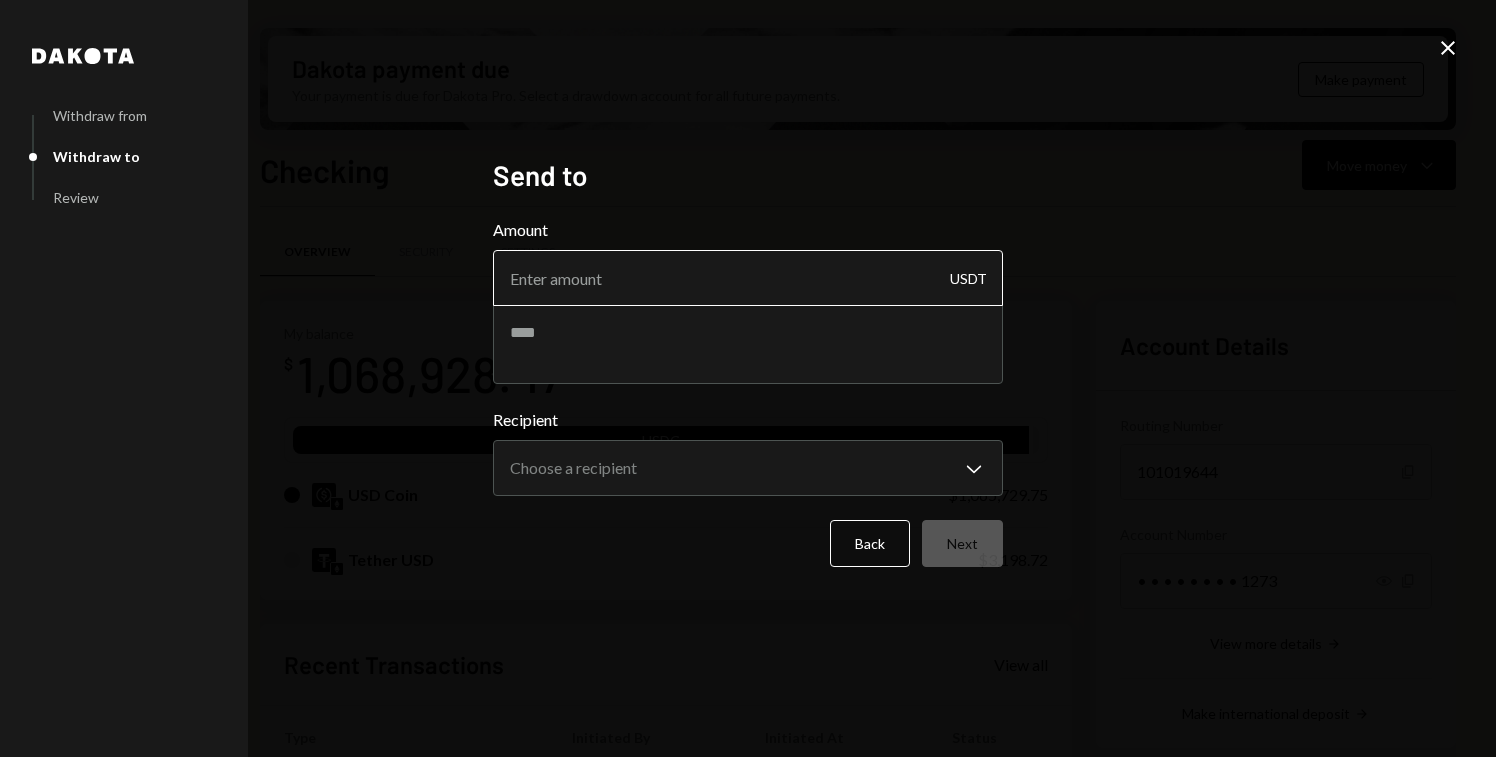click on "Amount" at bounding box center [748, 278] 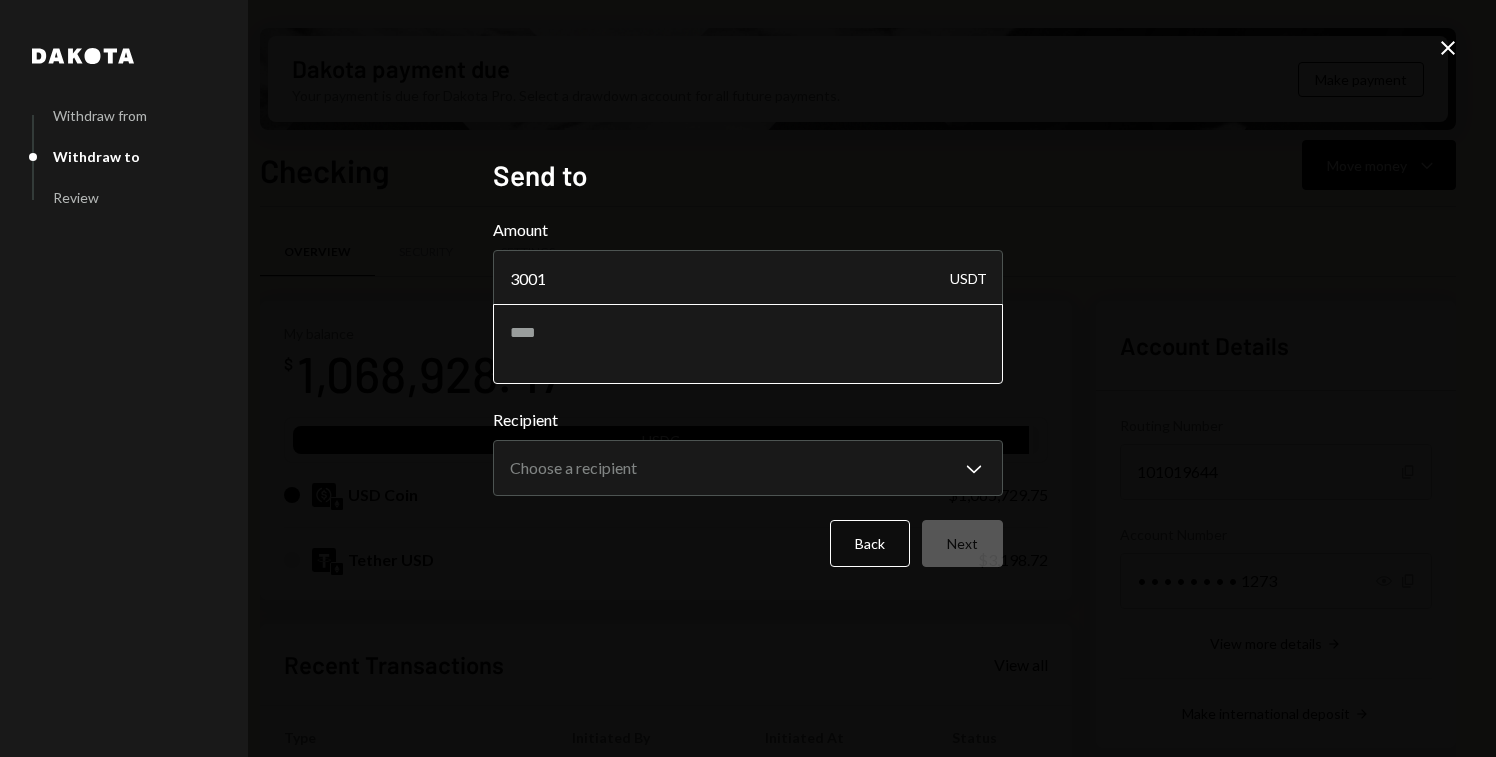 type on "3001" 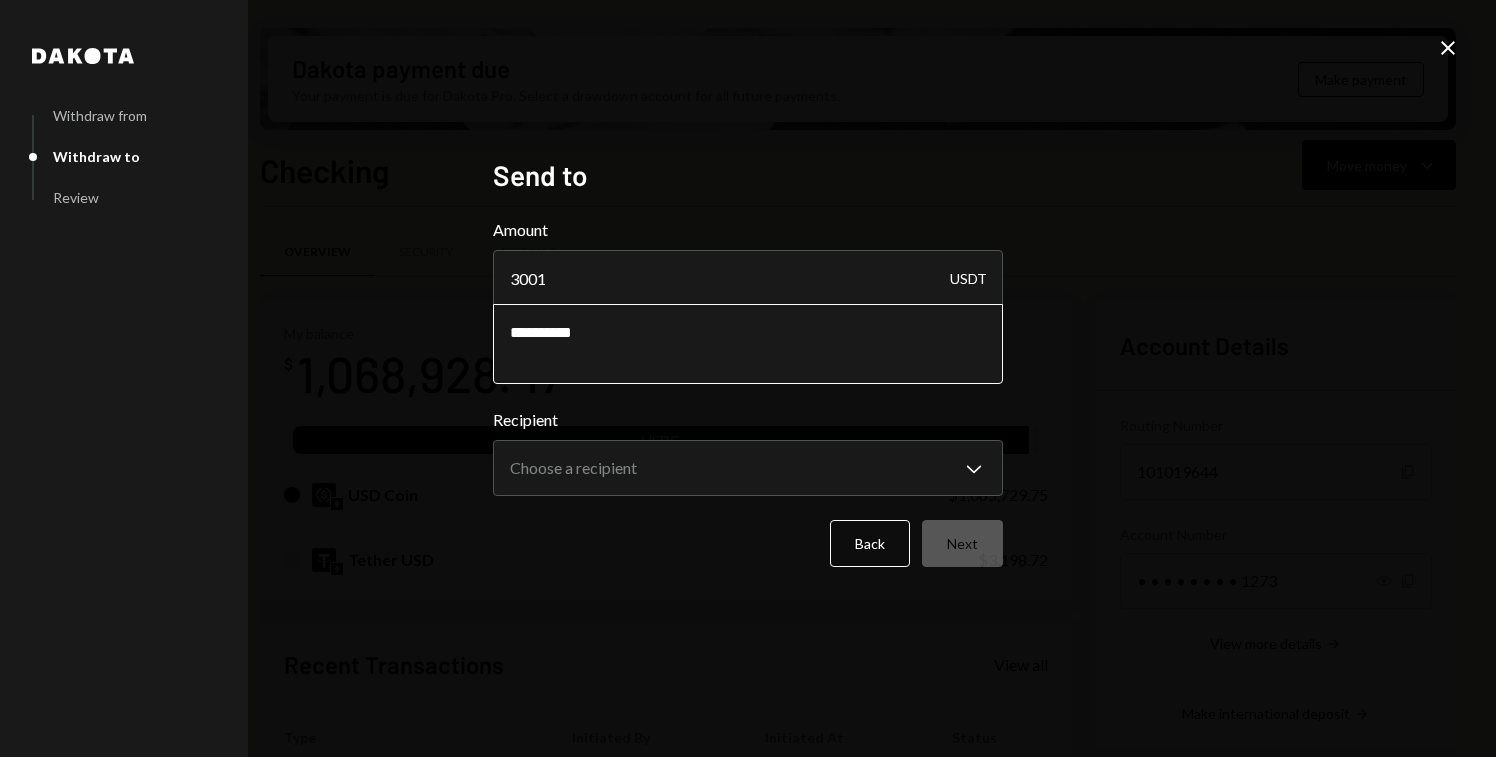 paste on "**********" 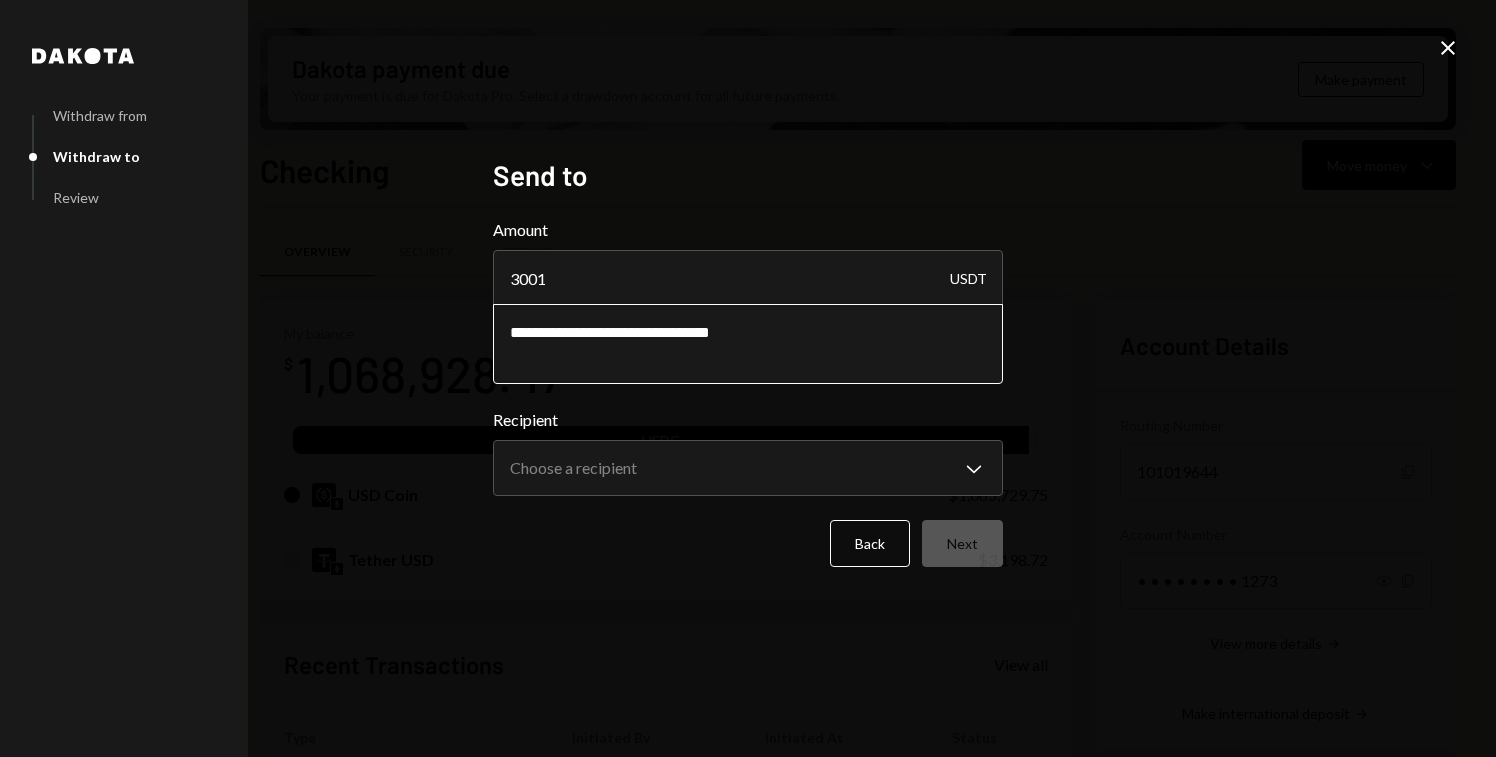 paste on "**********" 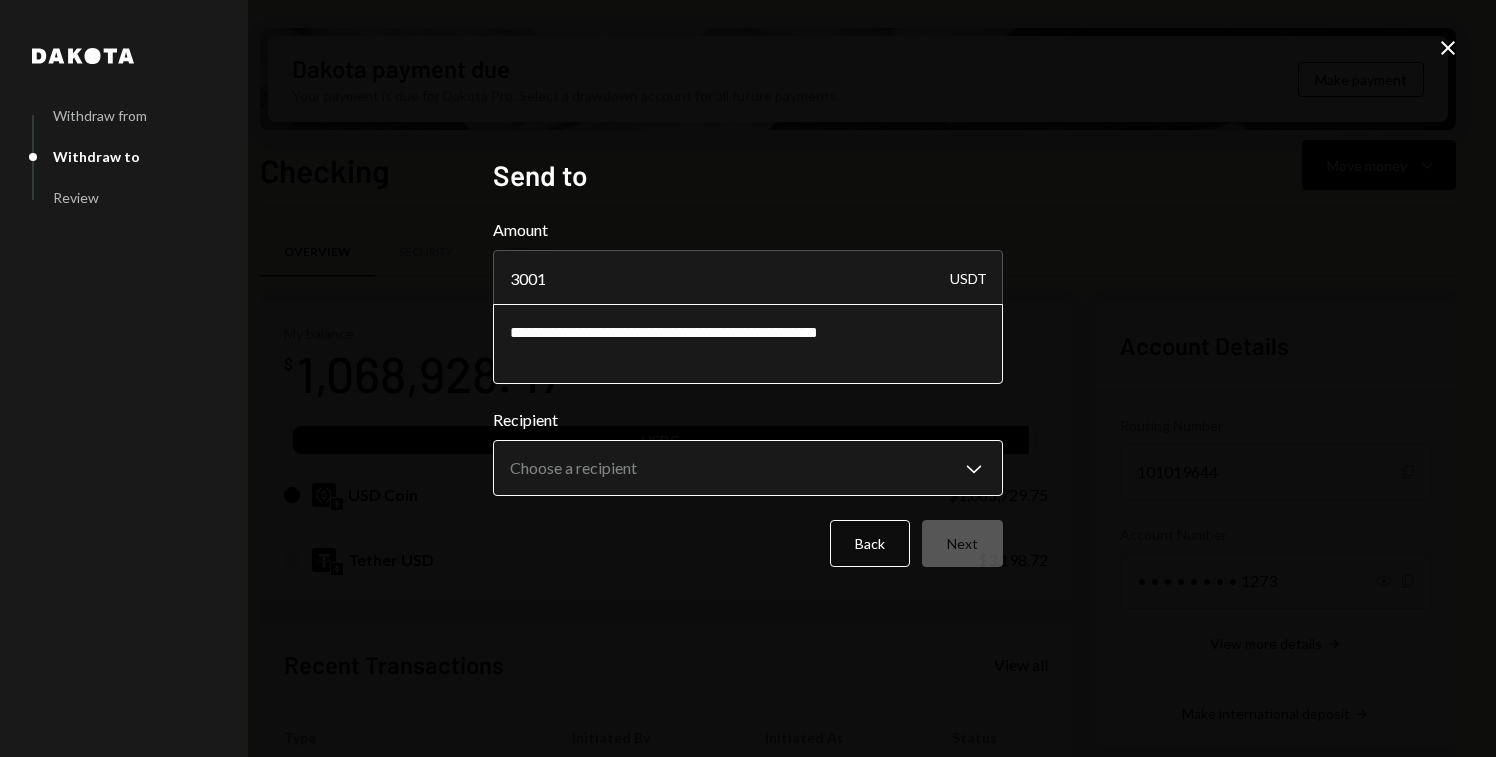 type on "**********" 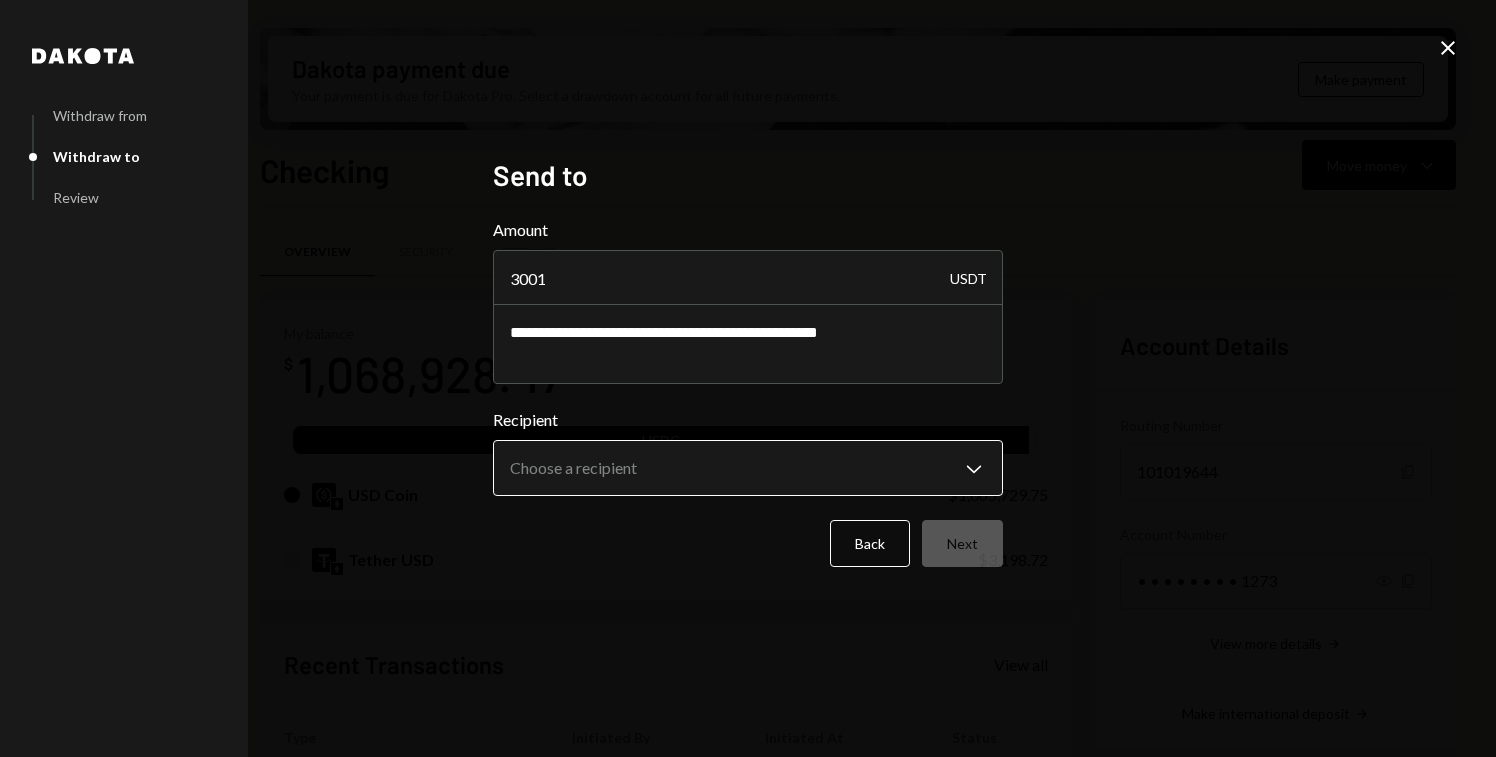 click on "M Meson Labs Caret Down Home Home Inbox Inbox Activities Transactions Accounts Accounts Caret Down Treasury $ [AMOUNT] Checking $ [AMOUNT] Savings $0.00 Cards $0.00 Dollar Rewards User Recipients Team Team Dakota payment due Your payment is due for Dakota Pro. Select a drawdown account for all future payments. Make payment Checking Move money Caret Down Overview Security Settings My balance $ [AMOUNT] USDC USD Coin $ [AMOUNT] Tether USD $ [AMOUNT] Recent Transactions View all Type Initiated By Initiated At Status Withdrawal 20,000  USDC [FIRST] [LAST] 07/14/25 10:07 AM Review Right Arrow Withdrawal 41,711.69  USDC [FIRST] [LAST] 07/11/25 3:55 PM Completed Deposit 3,198.72  USDT 0xA9D1...1d3E43 Copy 07/11/25 1:33 PM Completed Stablecoin Conversion $3,200.00 [FIRST] [LAST] 07/11/25 12:50 PM Completed Withdrawal 10  USDC [FIRST] [LAST] 07/11/25 11:36 AM Completed Account Details Routing Number 101019644 Copy Account Number • • • • • • • •  1273 Show Copy View more details Dakota" at bounding box center [748, 378] 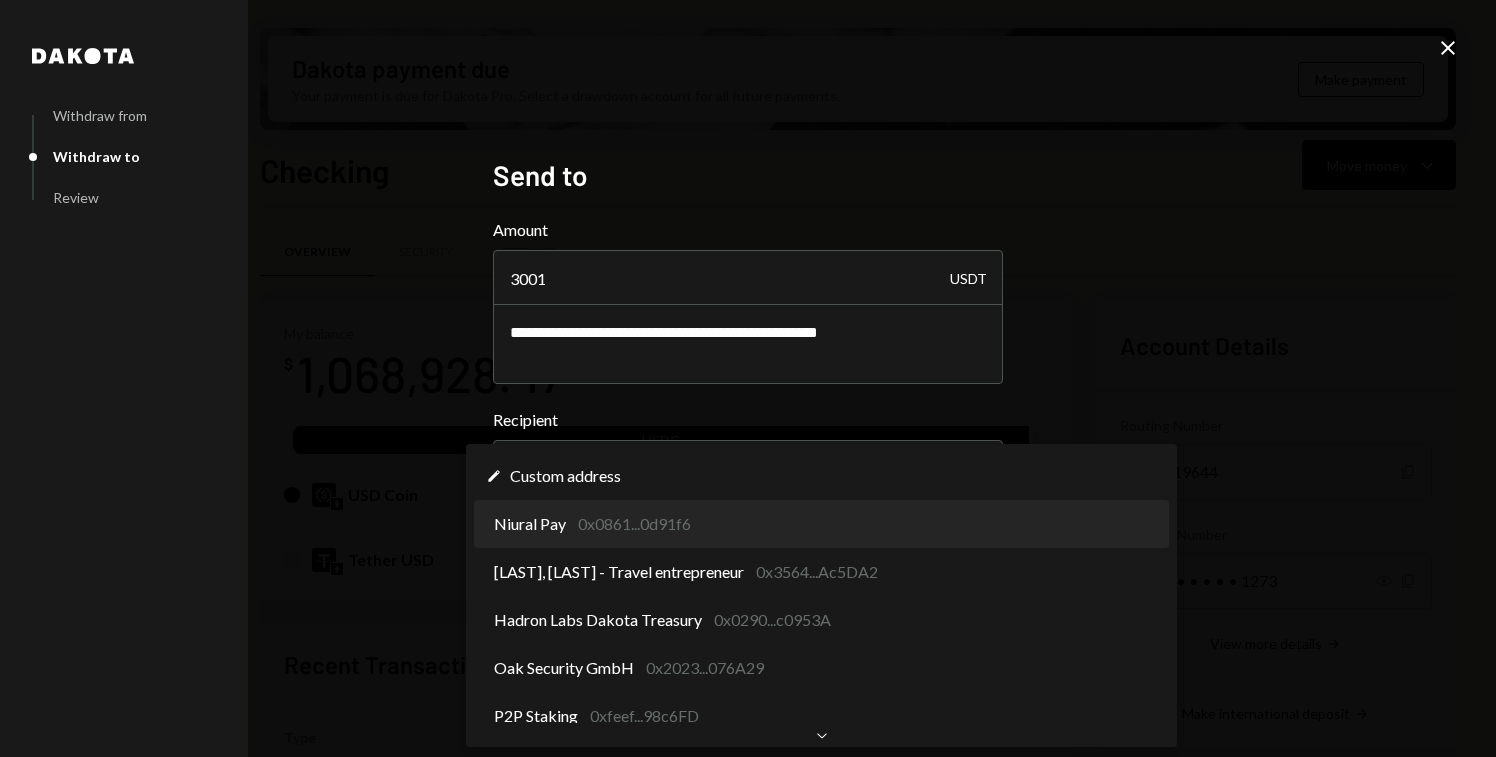 scroll, scrollTop: 0, scrollLeft: 0, axis: both 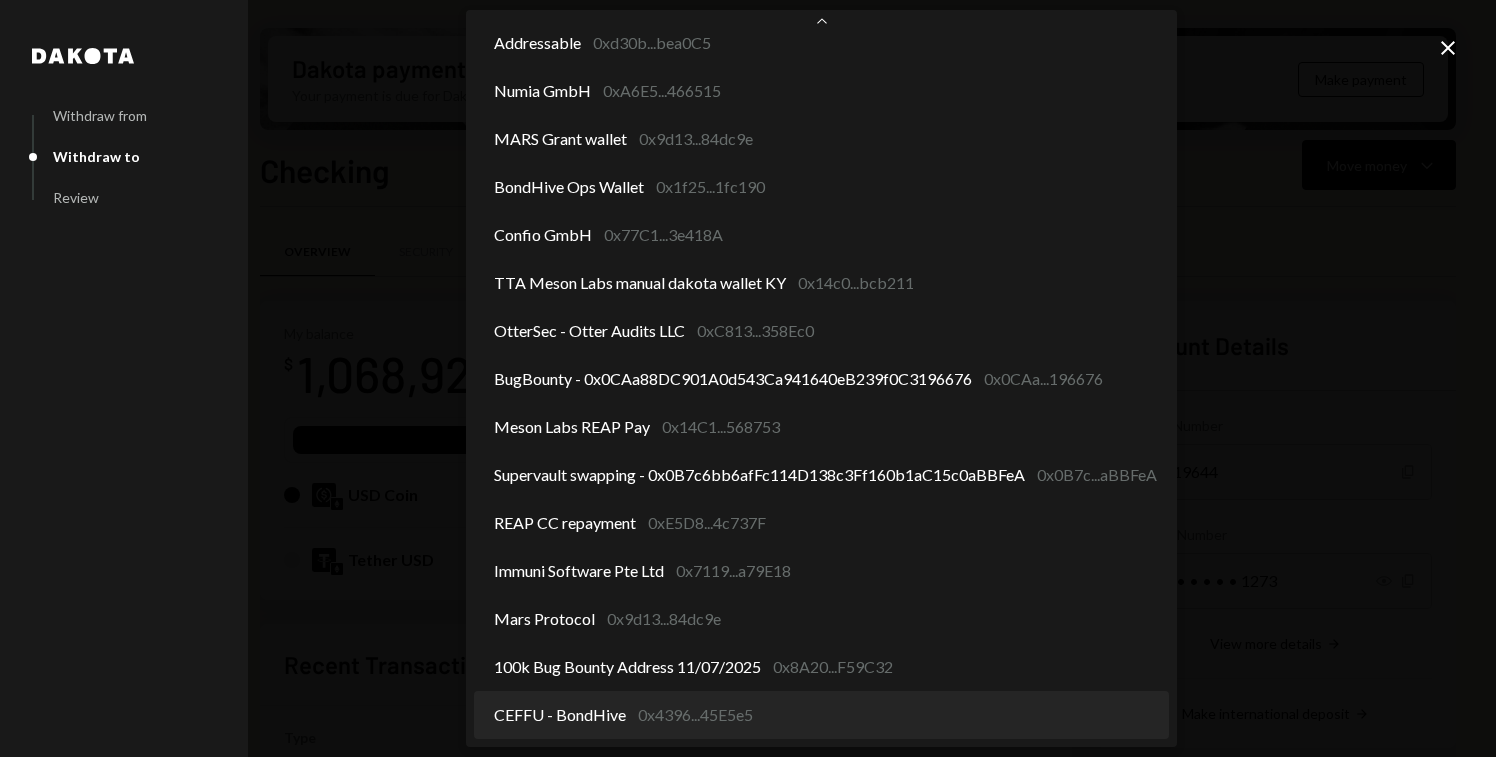 select on "**********" 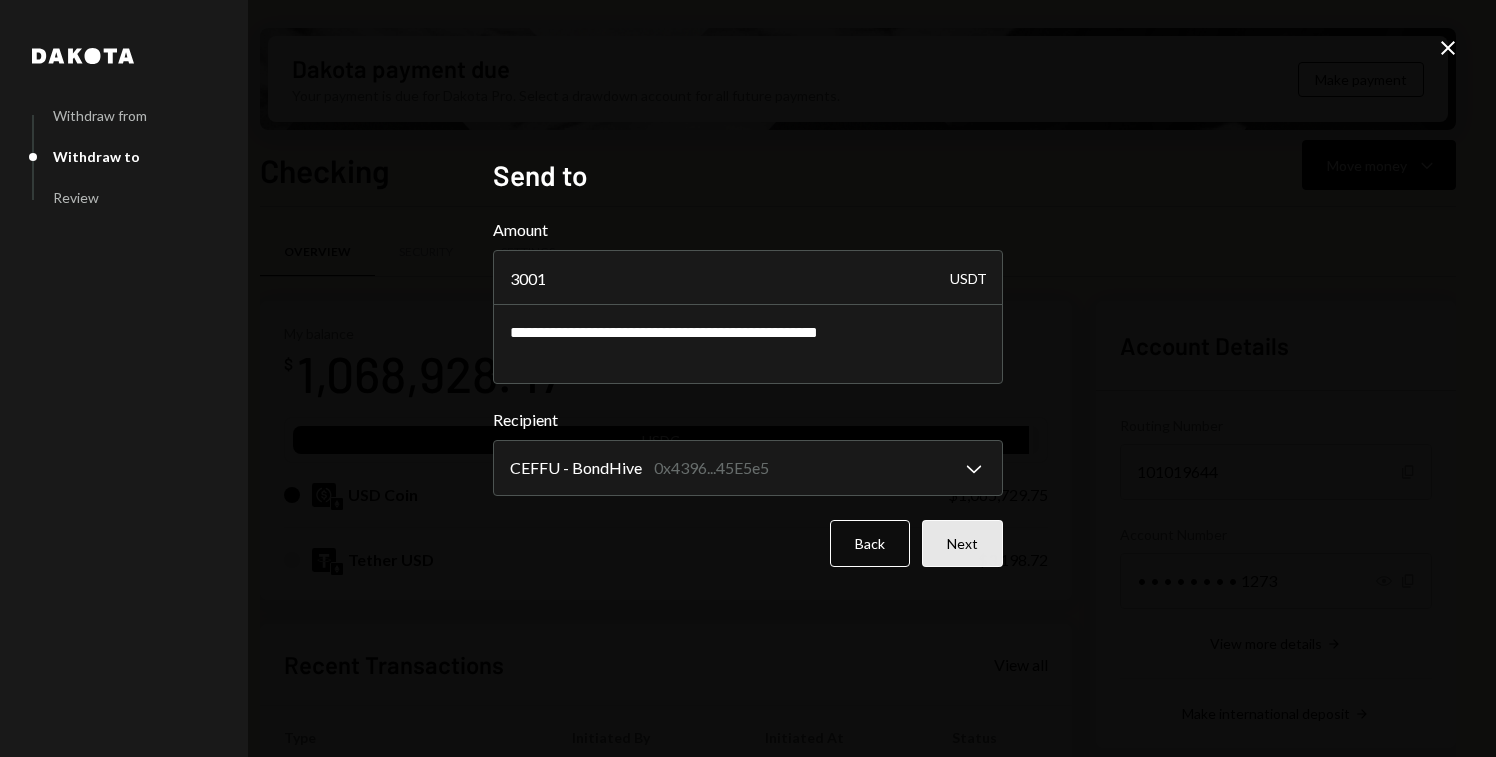 click on "Next" at bounding box center (962, 543) 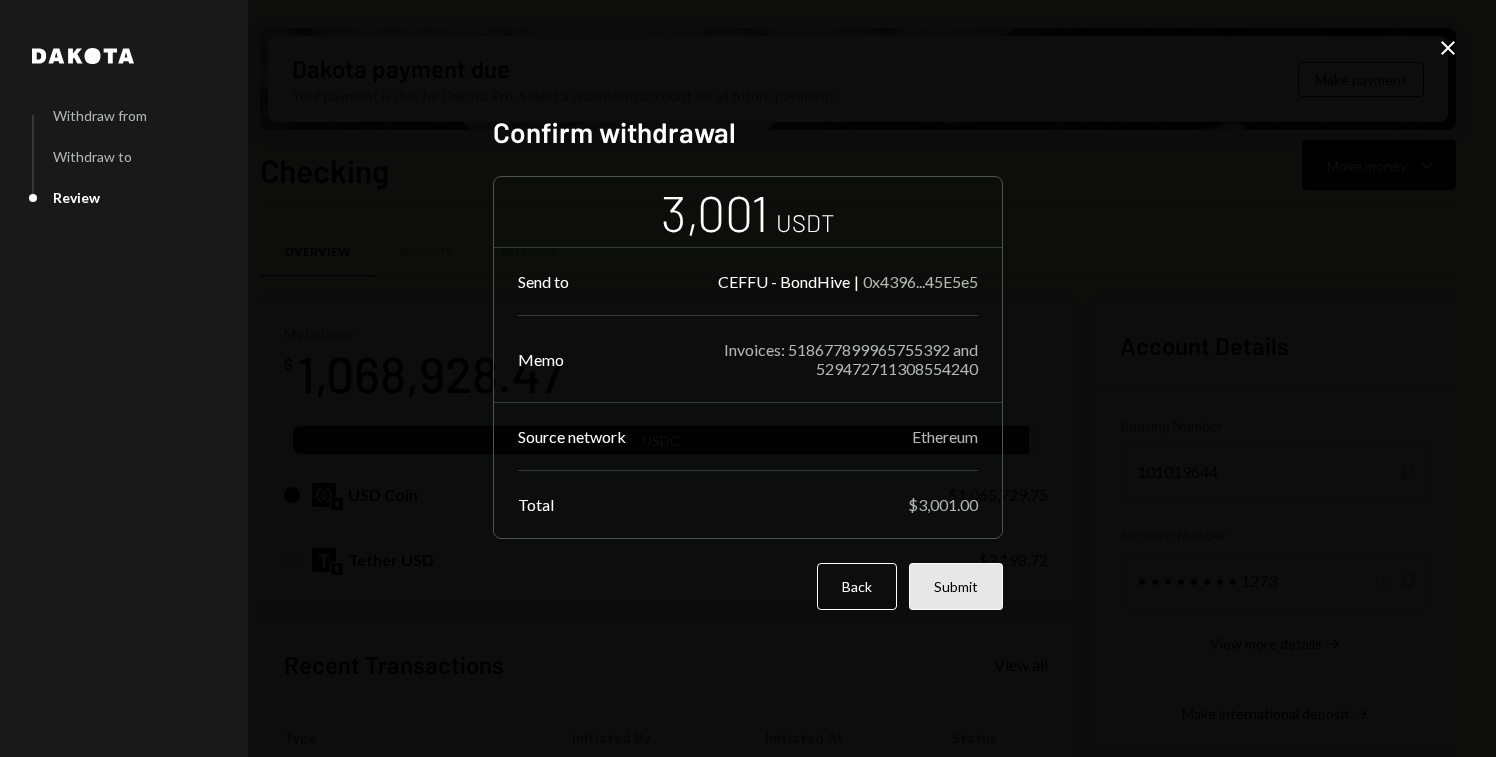 click on "Submit" at bounding box center (956, 586) 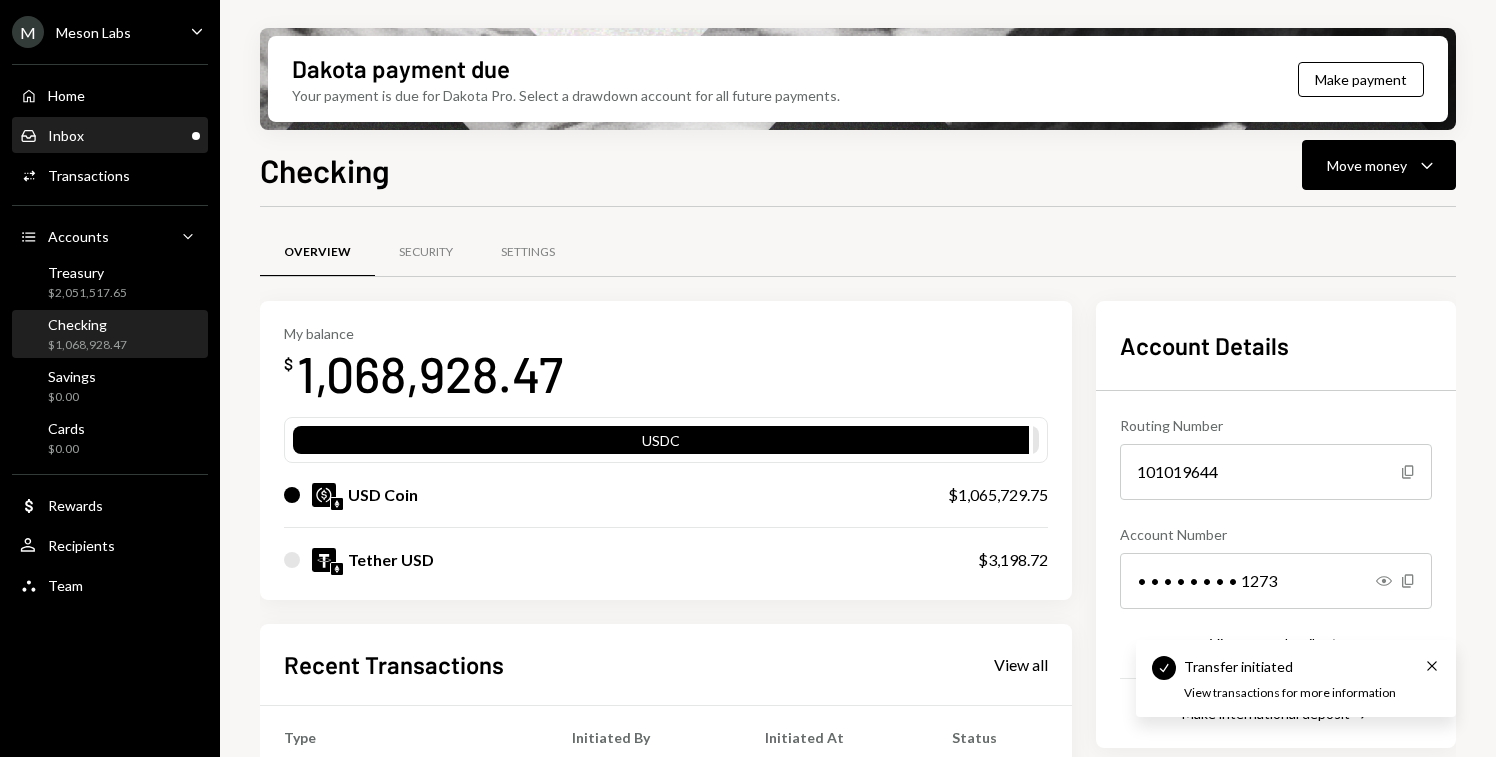 click on "Inbox Inbox" at bounding box center [110, 136] 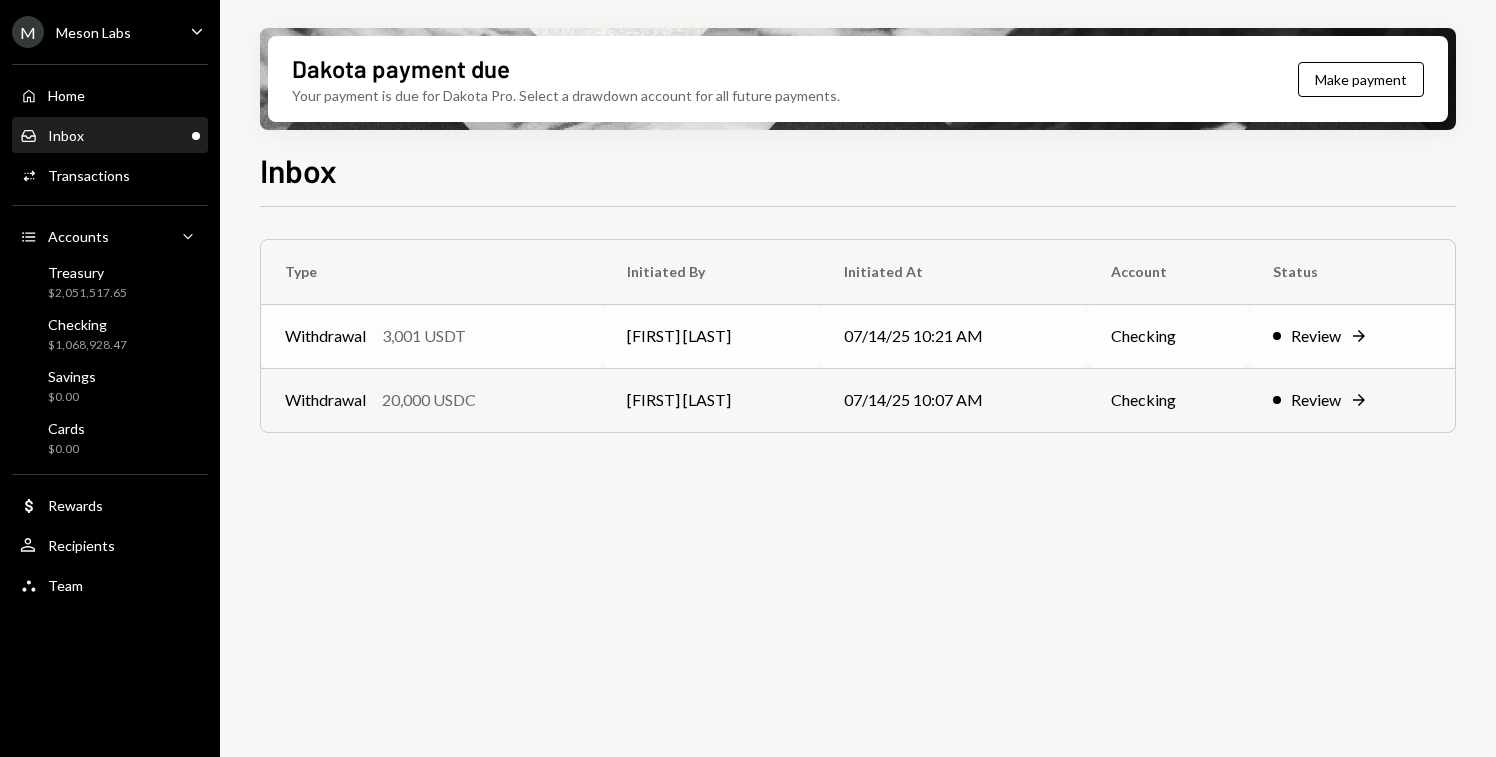click on "Withdrawal" at bounding box center [325, 336] 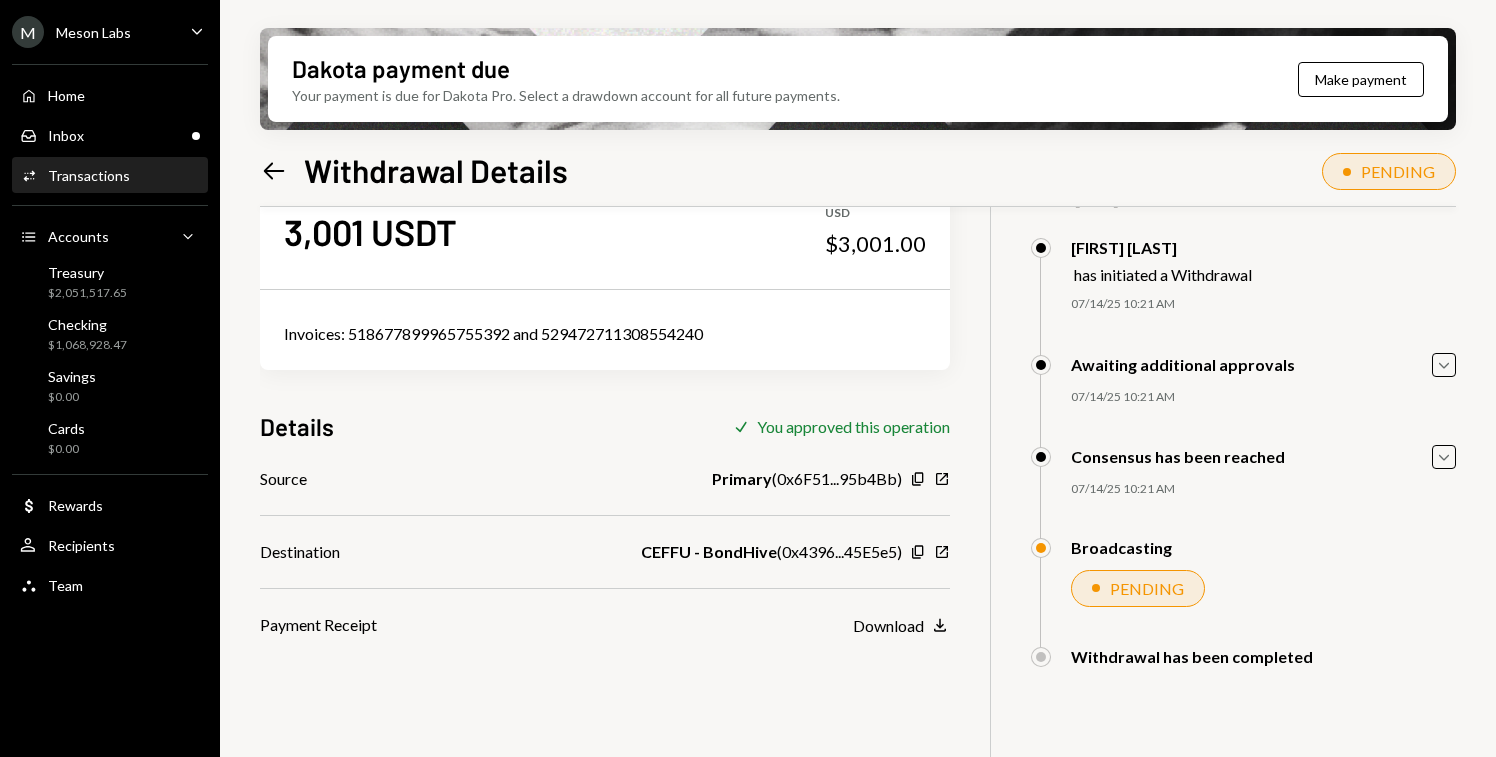 scroll, scrollTop: 160, scrollLeft: 0, axis: vertical 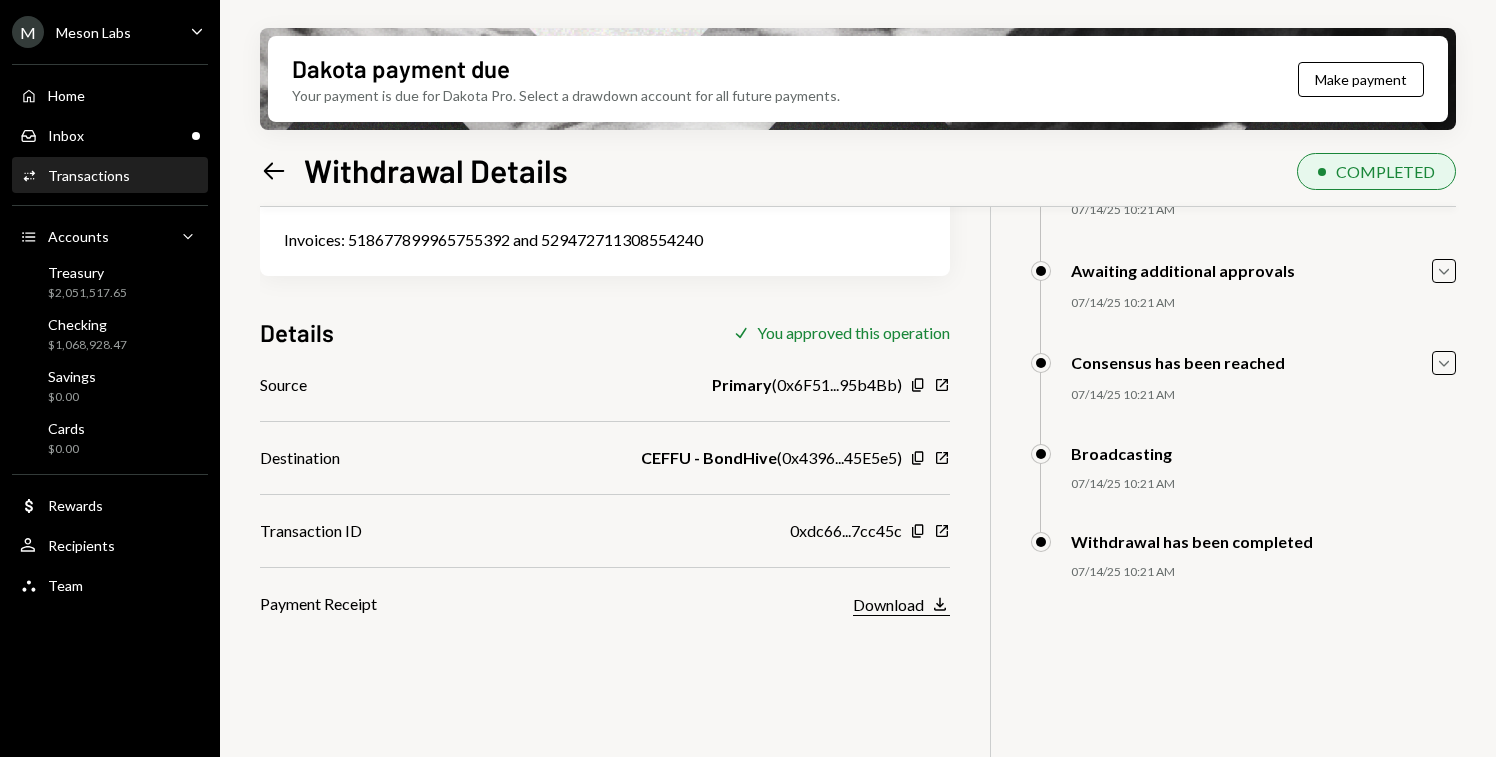 click on "Download" at bounding box center [888, 604] 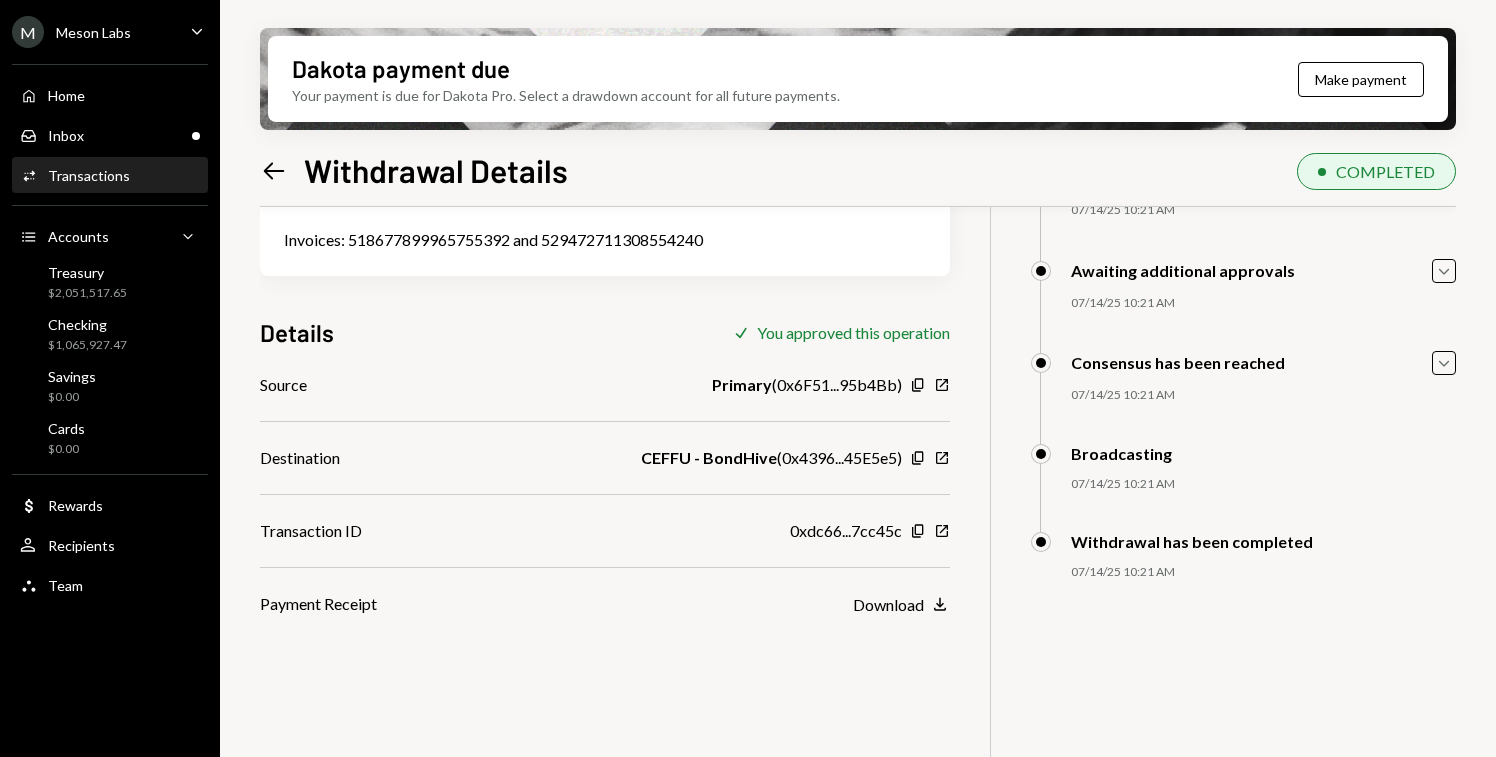 click on "Activities Transactions" at bounding box center (110, 176) 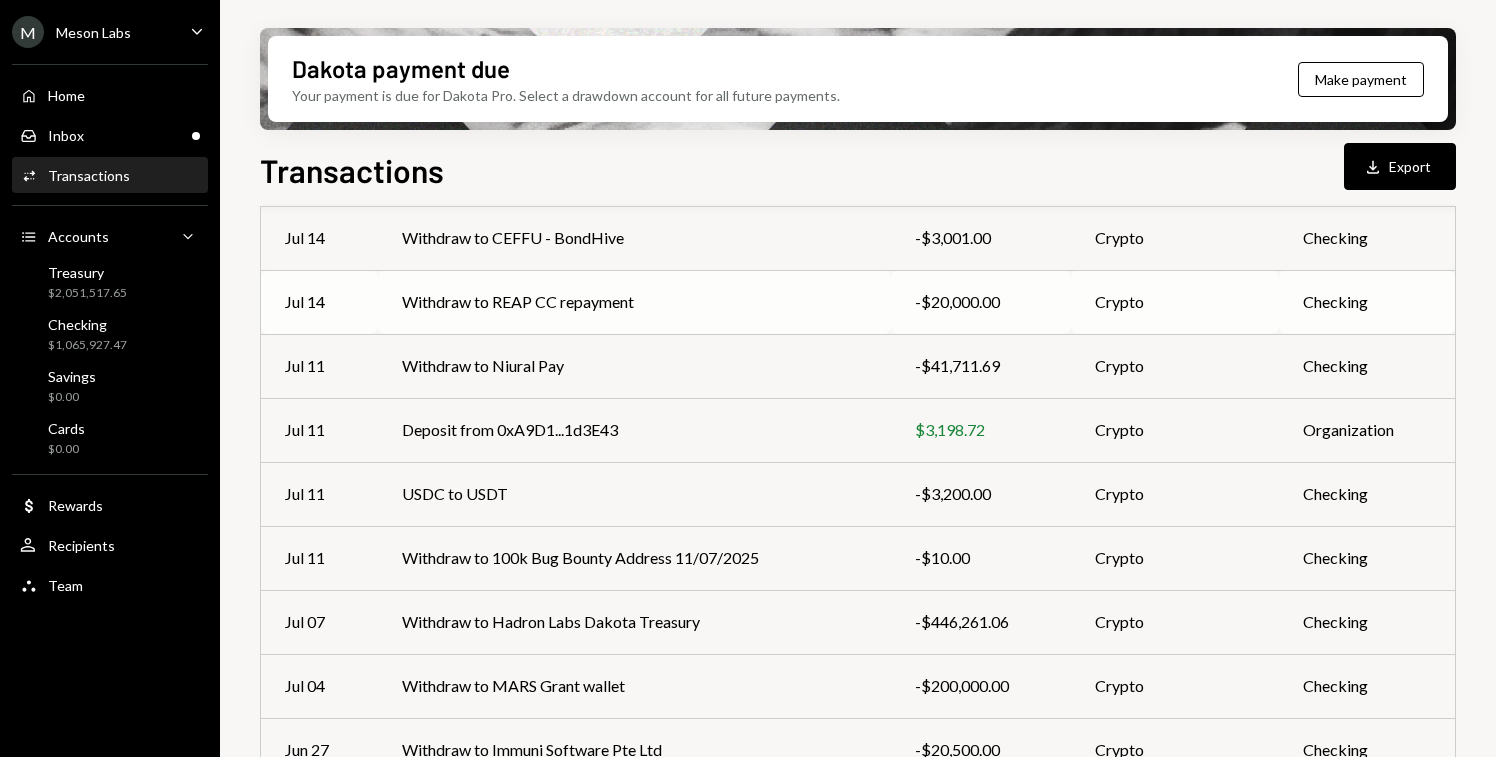 scroll, scrollTop: 265, scrollLeft: 0, axis: vertical 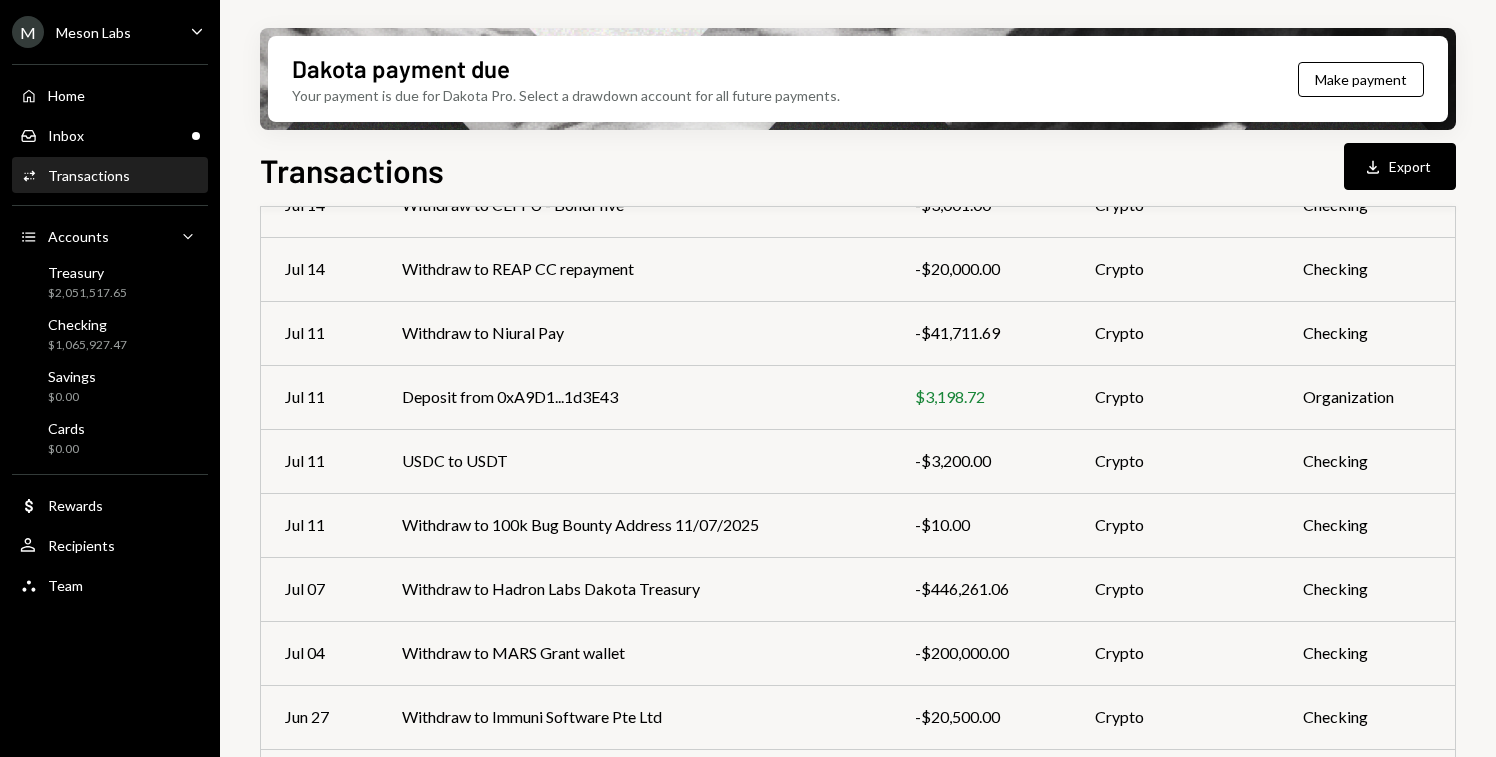 click on "M Meson Labs Caret Down" at bounding box center (110, 32) 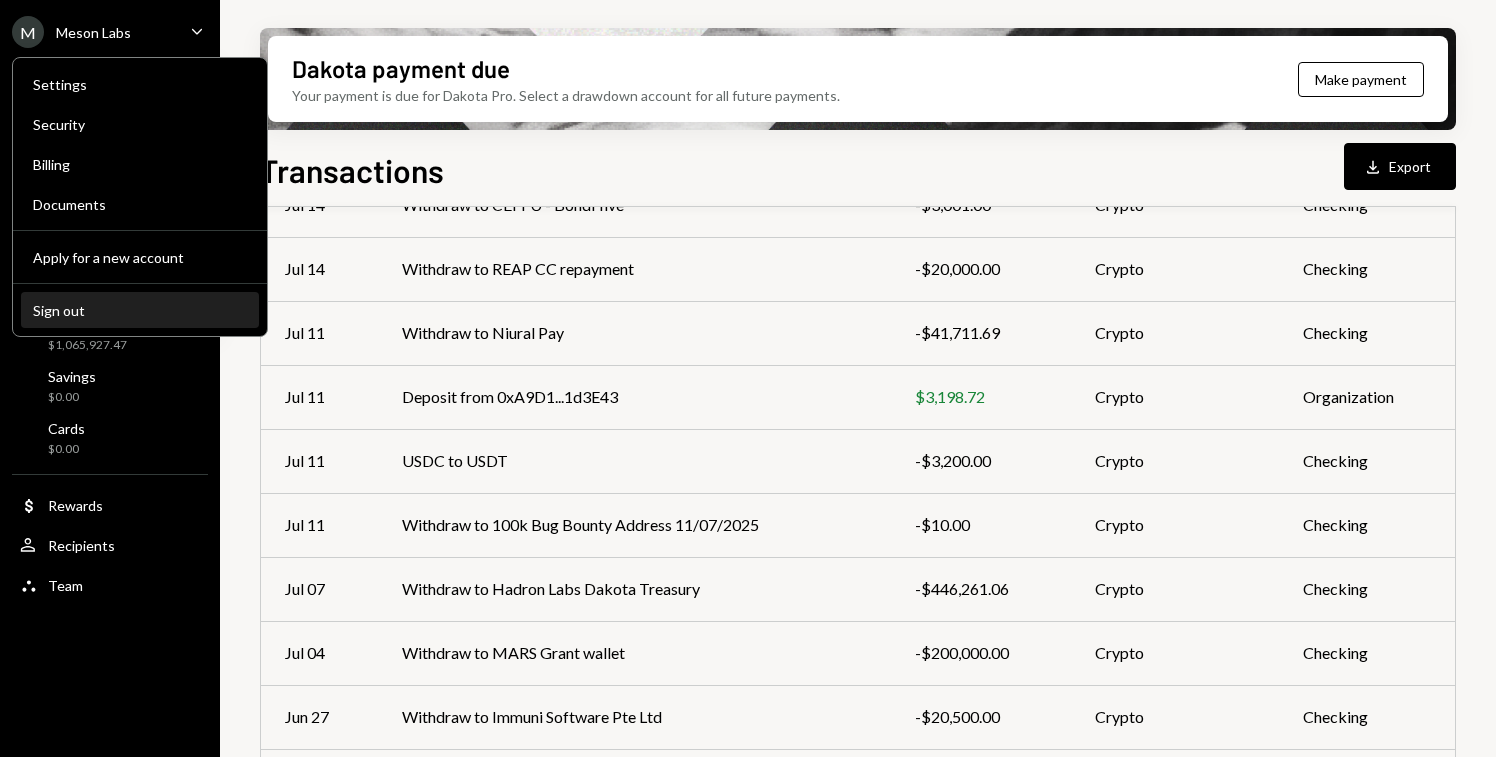 click on "Sign out" at bounding box center (140, 310) 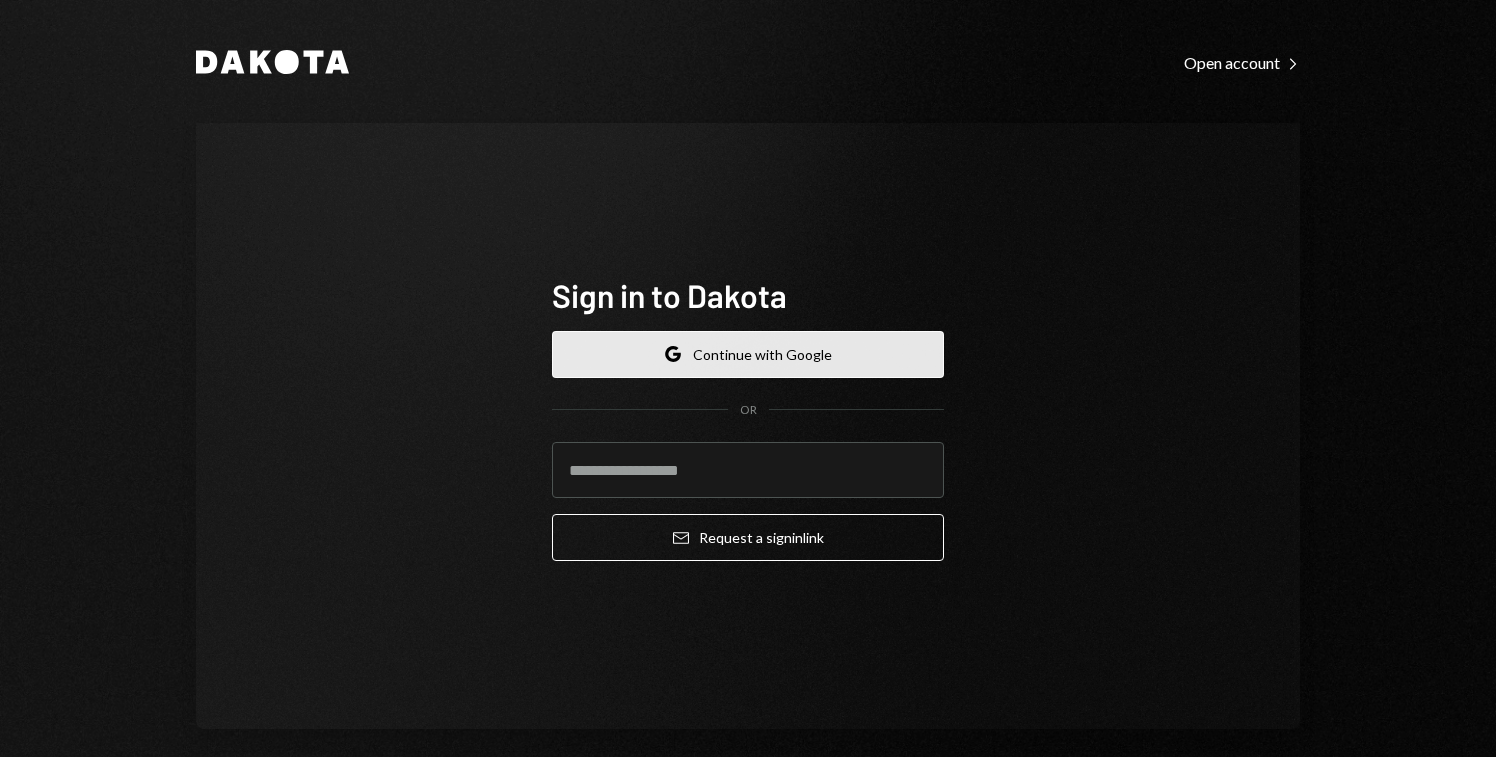 click on "Google  Continue with Google" at bounding box center (748, 354) 